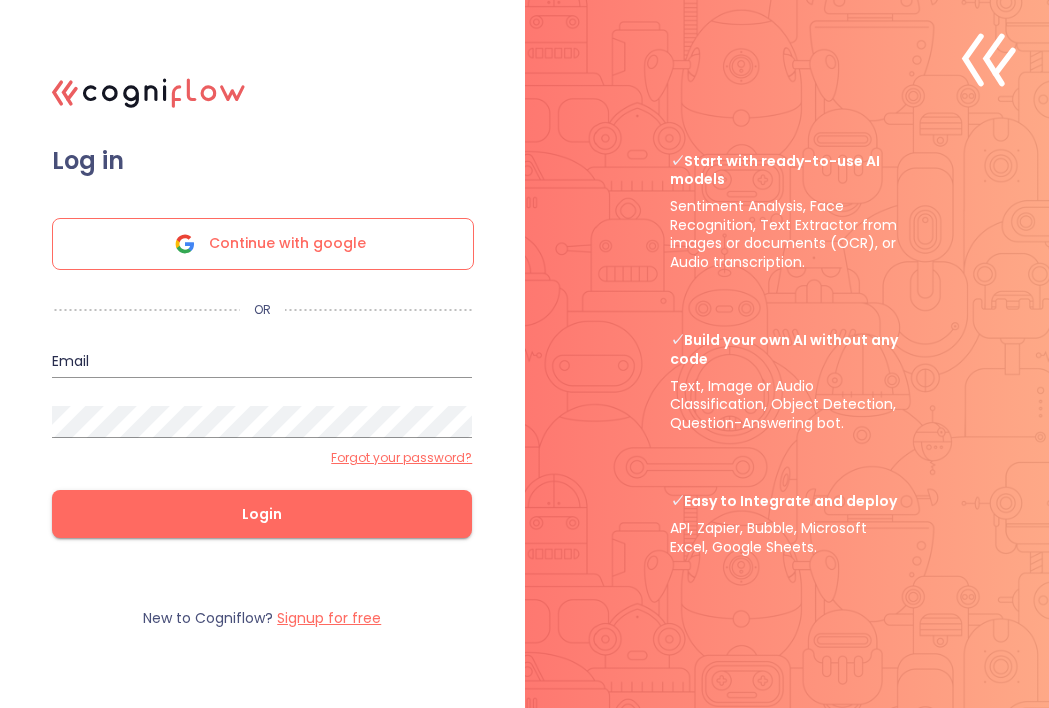 scroll, scrollTop: 0, scrollLeft: 0, axis: both 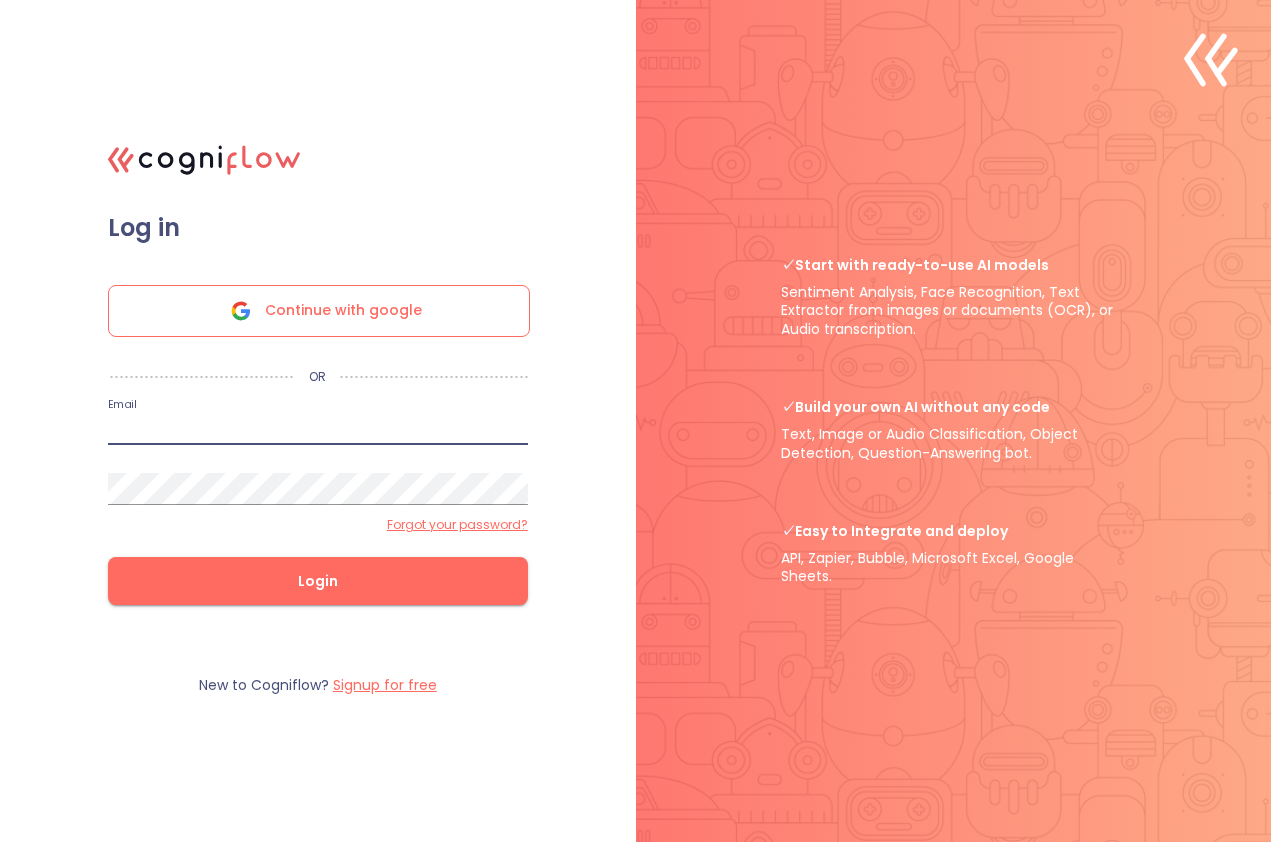 type on "[PERSON_NAME][EMAIL_ADDRESS][DOMAIN_NAME]" 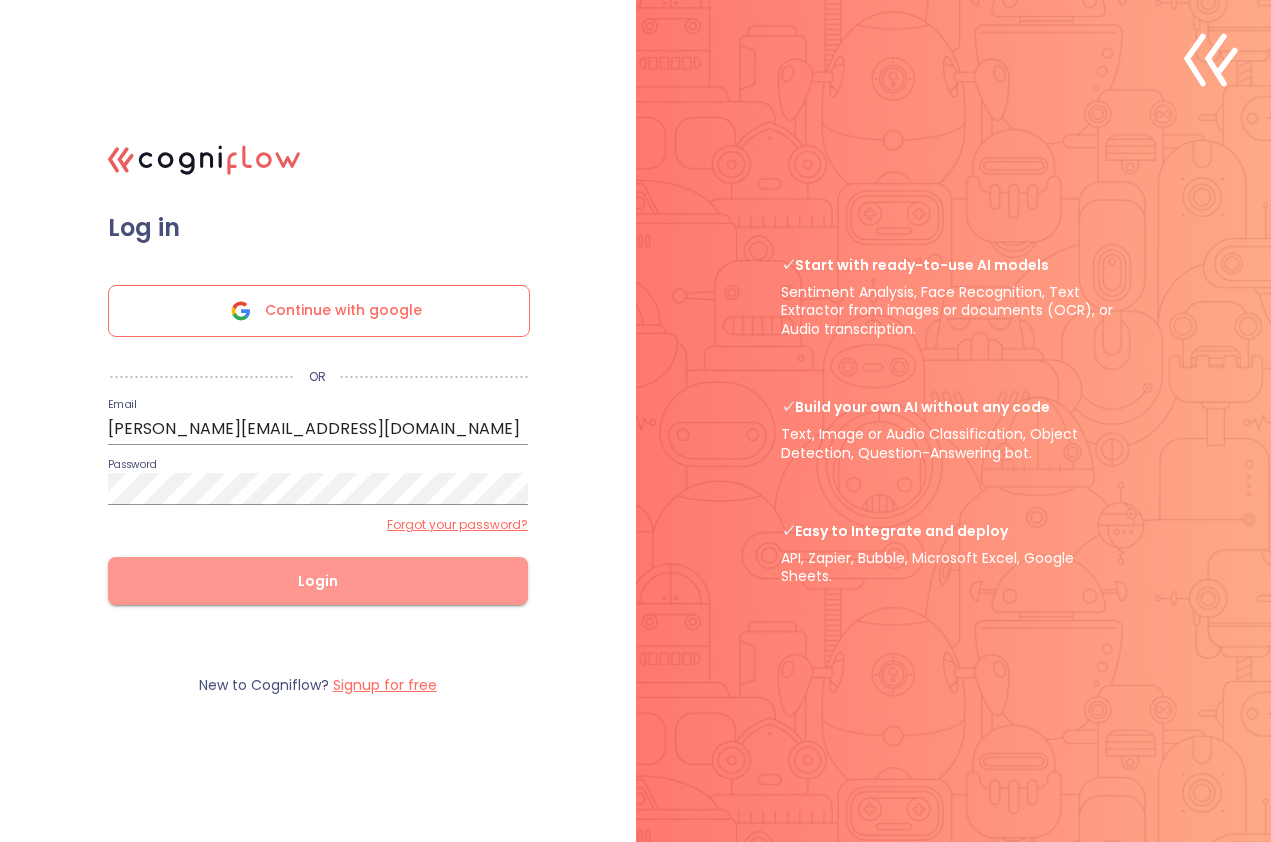 click on "Login" at bounding box center (318, 581) 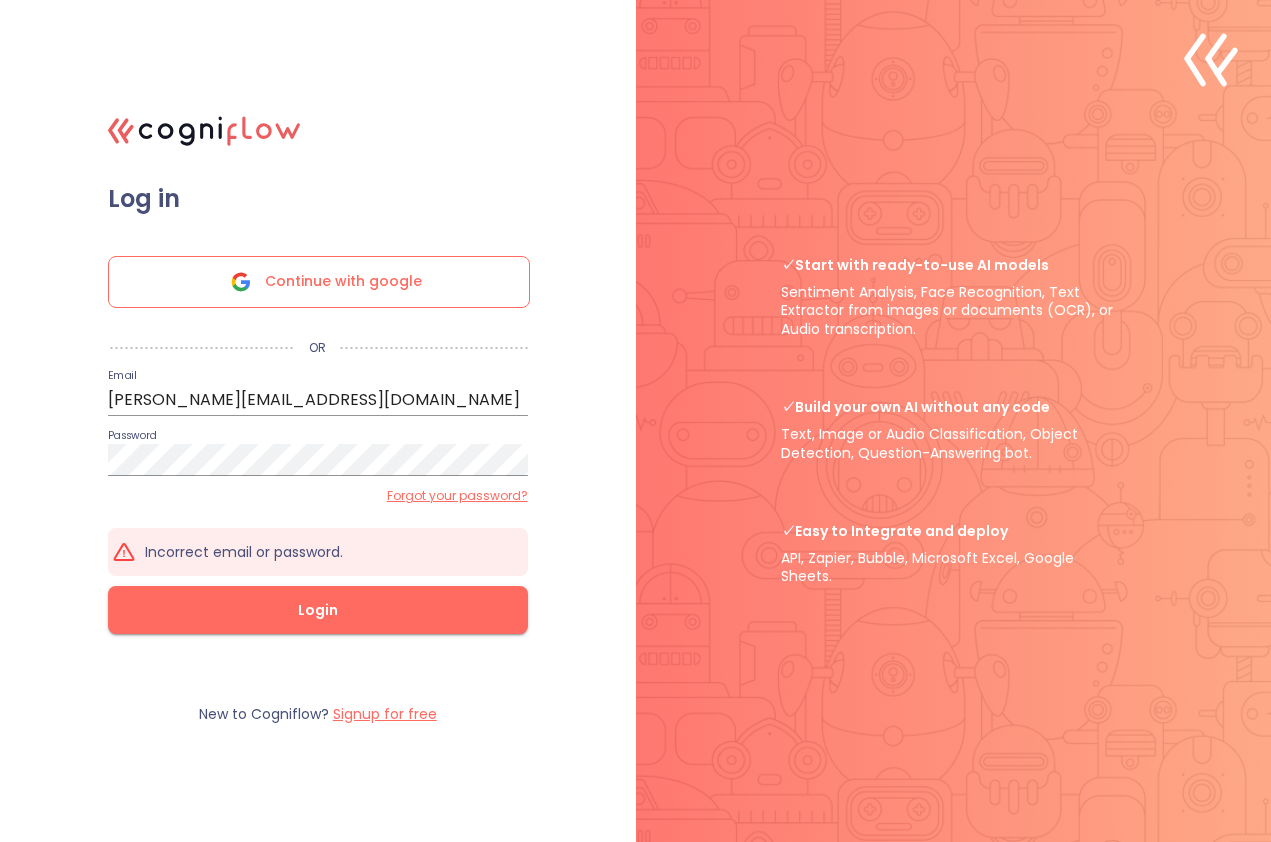 click on "Signup for free" at bounding box center (385, 714) 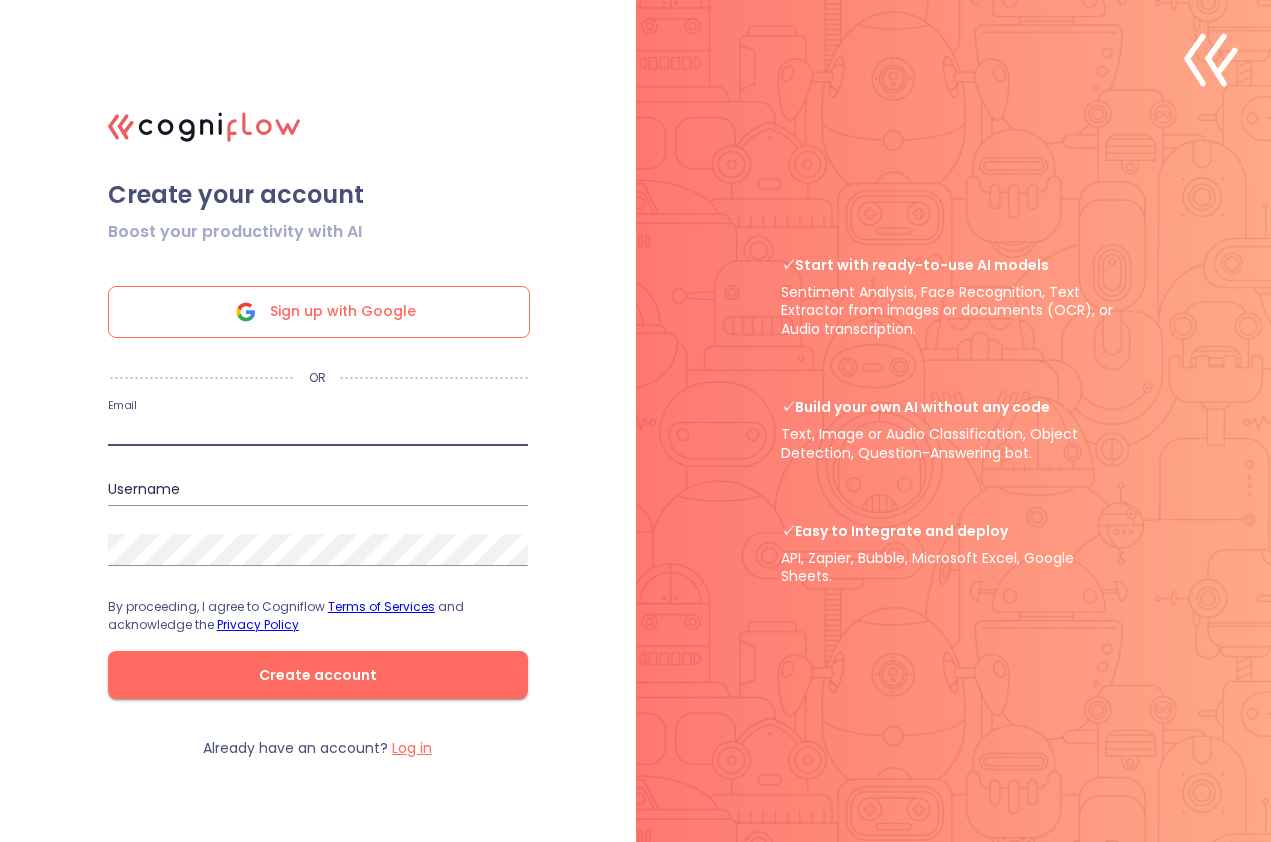click at bounding box center (318, 430) 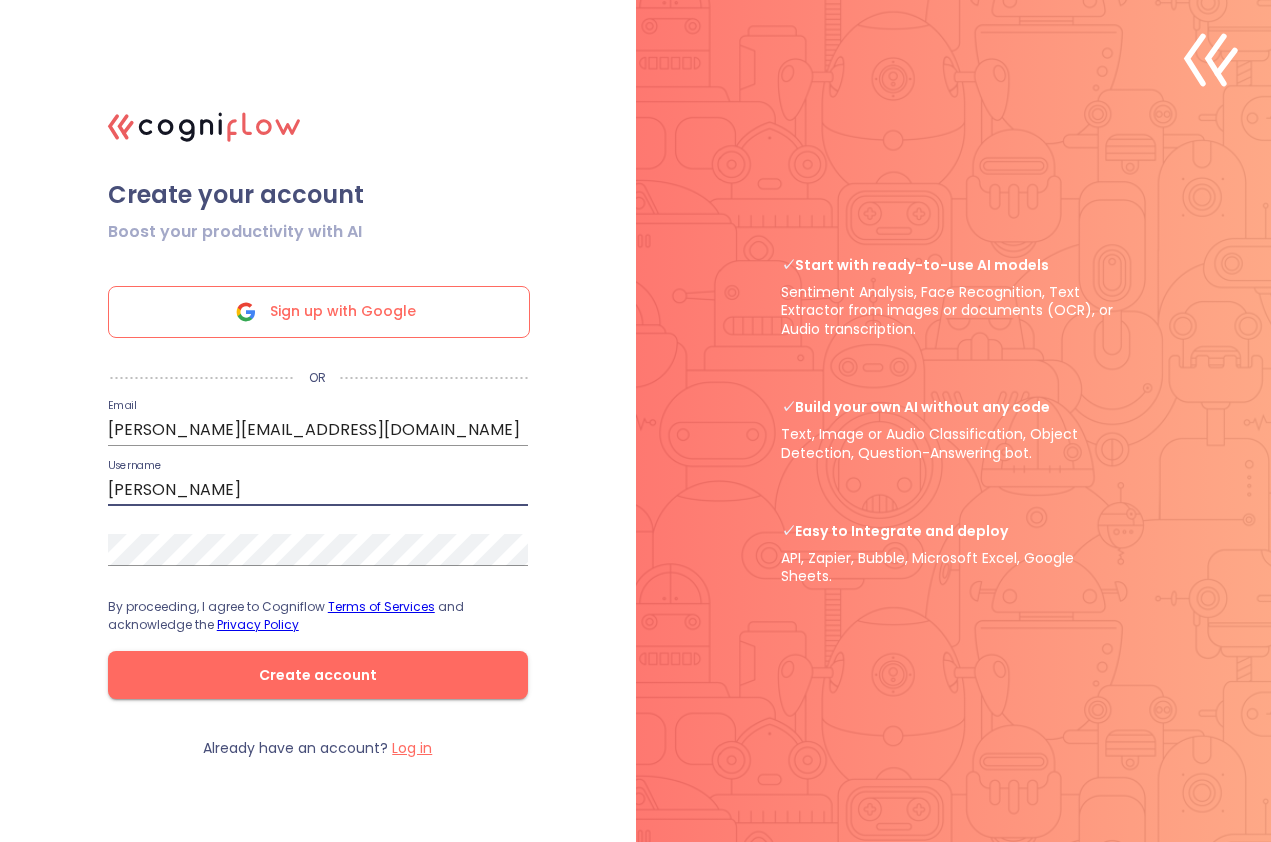 click on "marcus" at bounding box center [318, 490] 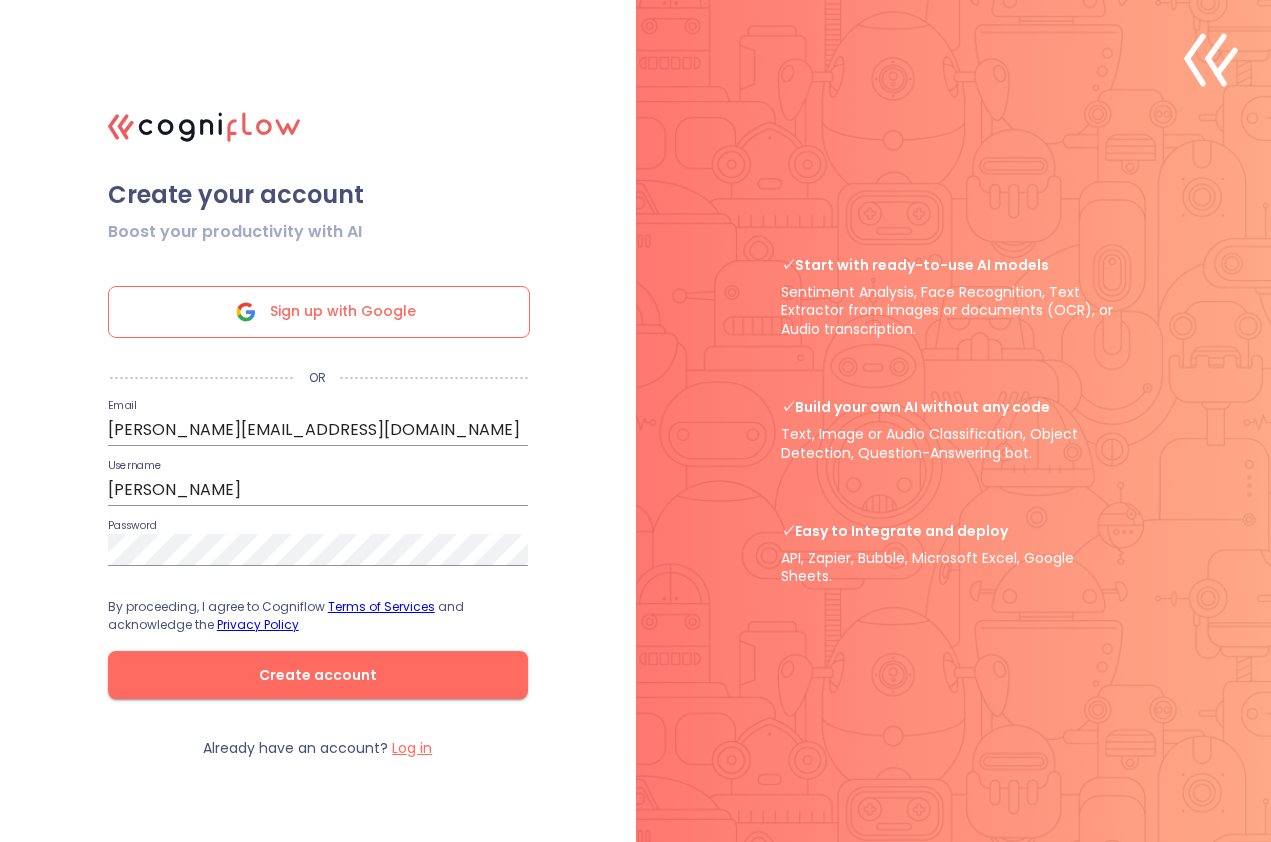 click on "Create account" at bounding box center [318, 675] 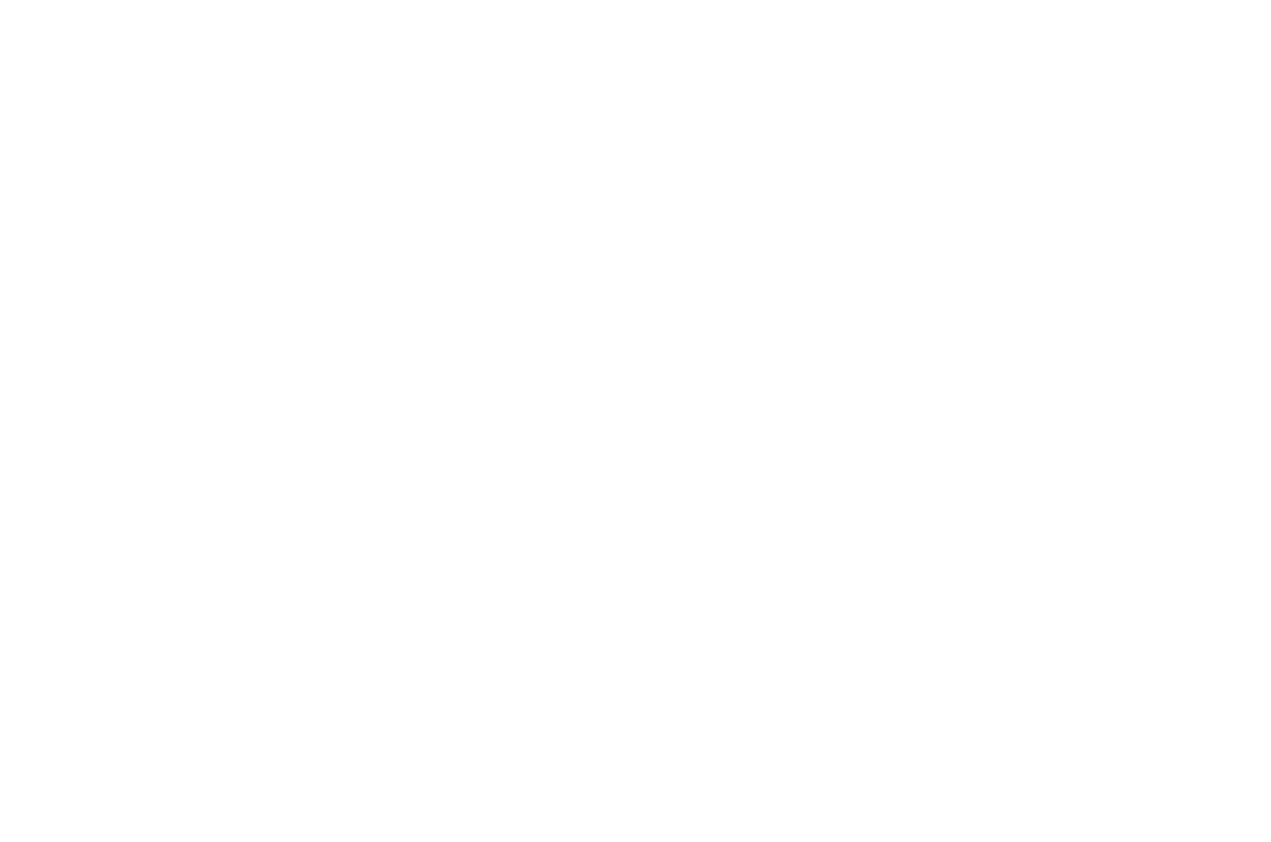 scroll, scrollTop: 0, scrollLeft: 0, axis: both 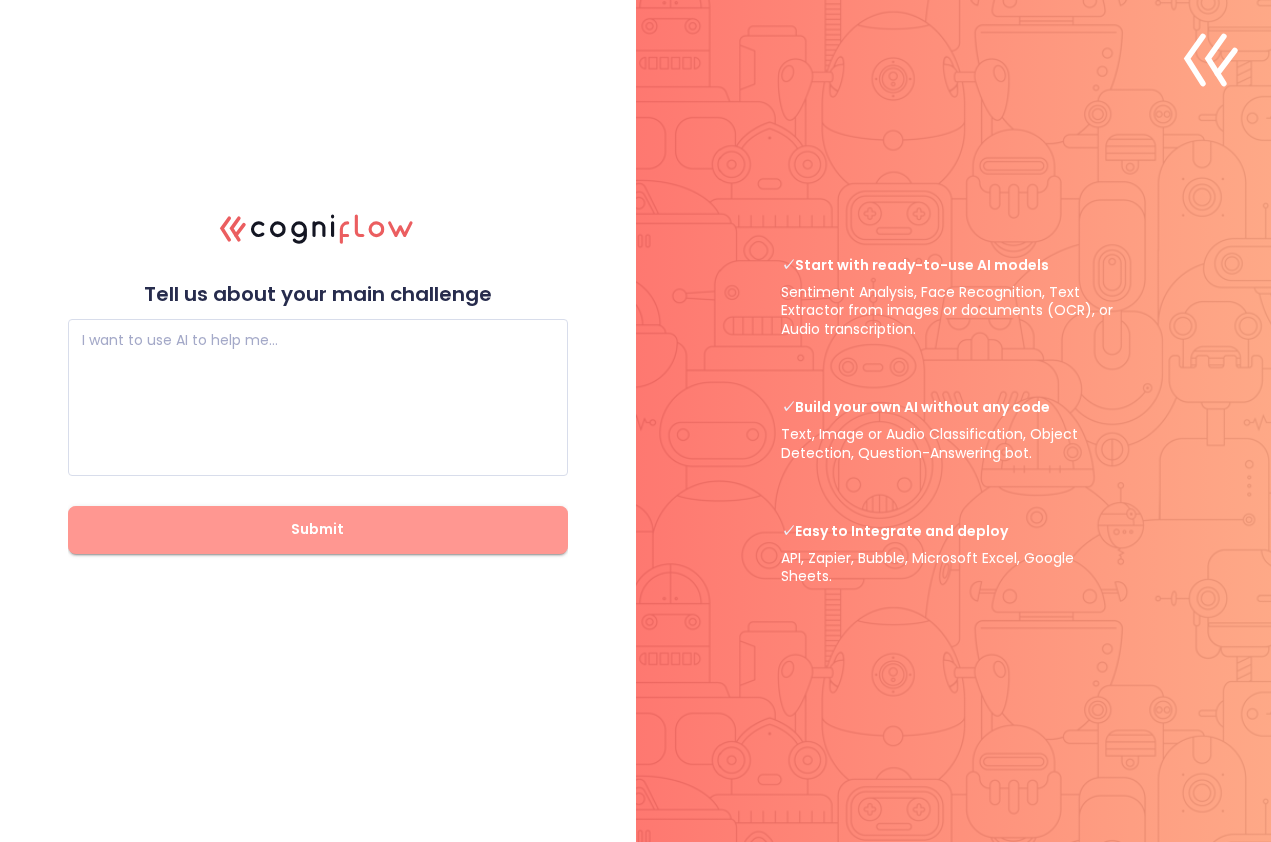 click on "Submit" at bounding box center (318, 529) 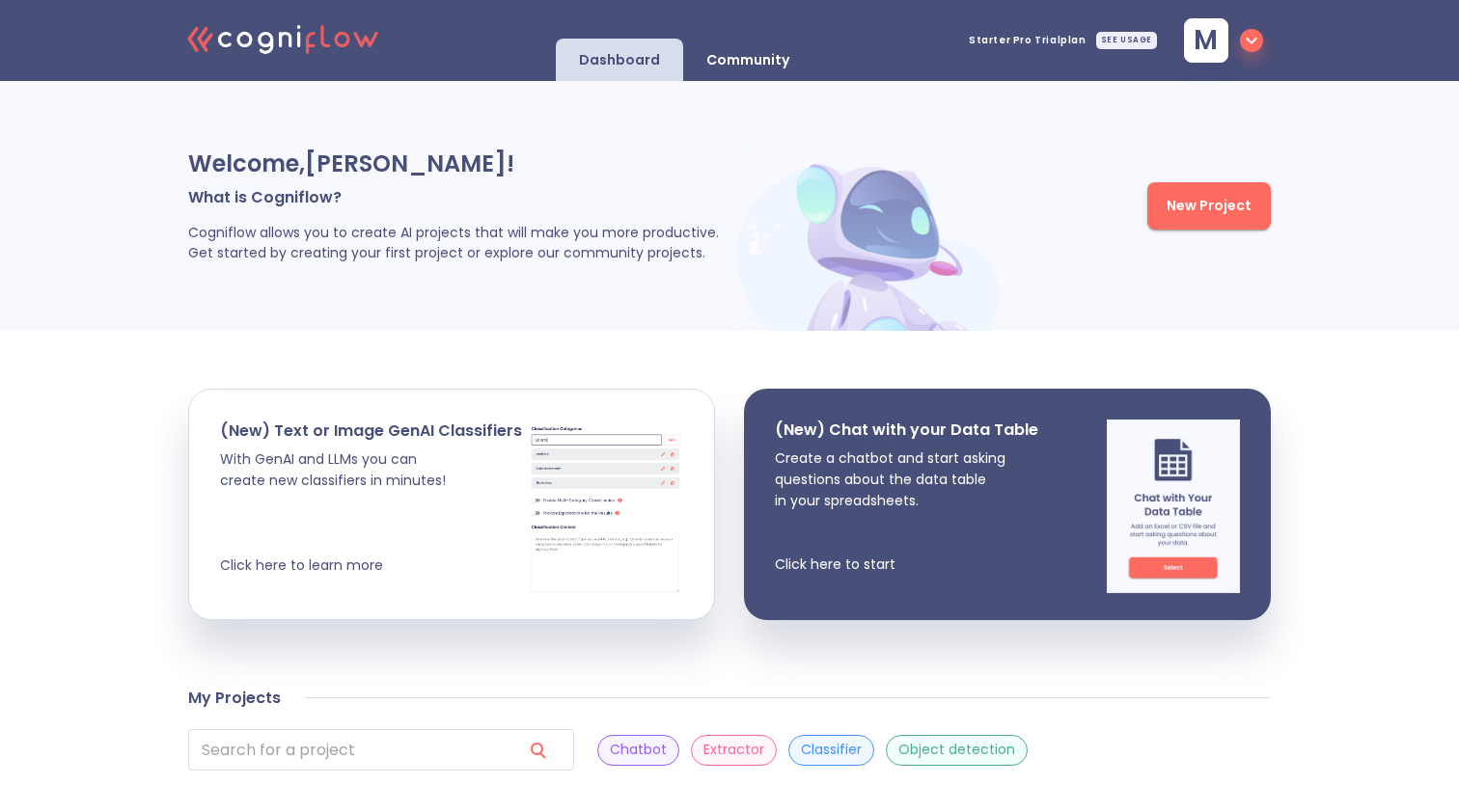 click on "SEE USAGE" at bounding box center [1126, 41] 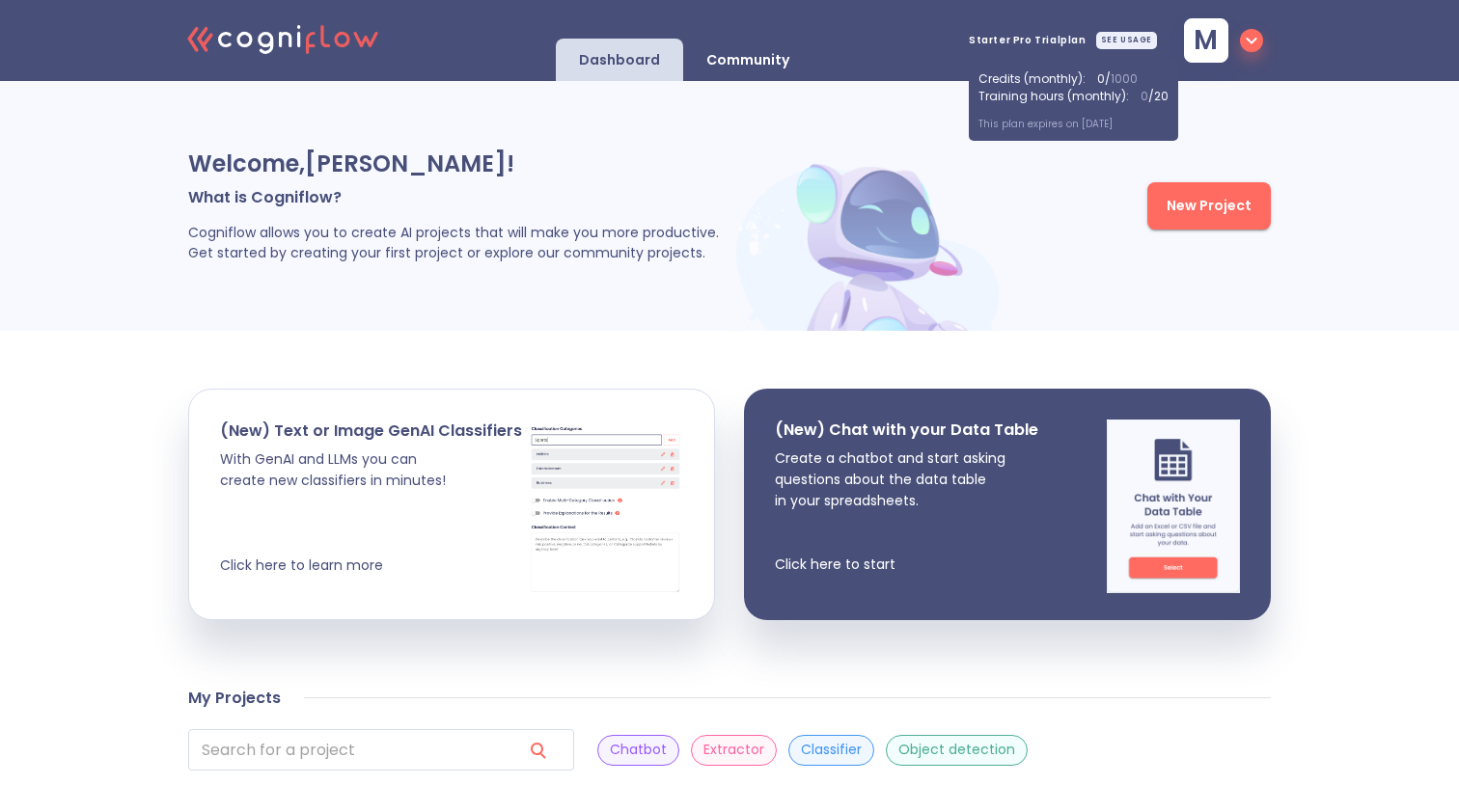 click on "SEE USAGE" at bounding box center [1126, 41] 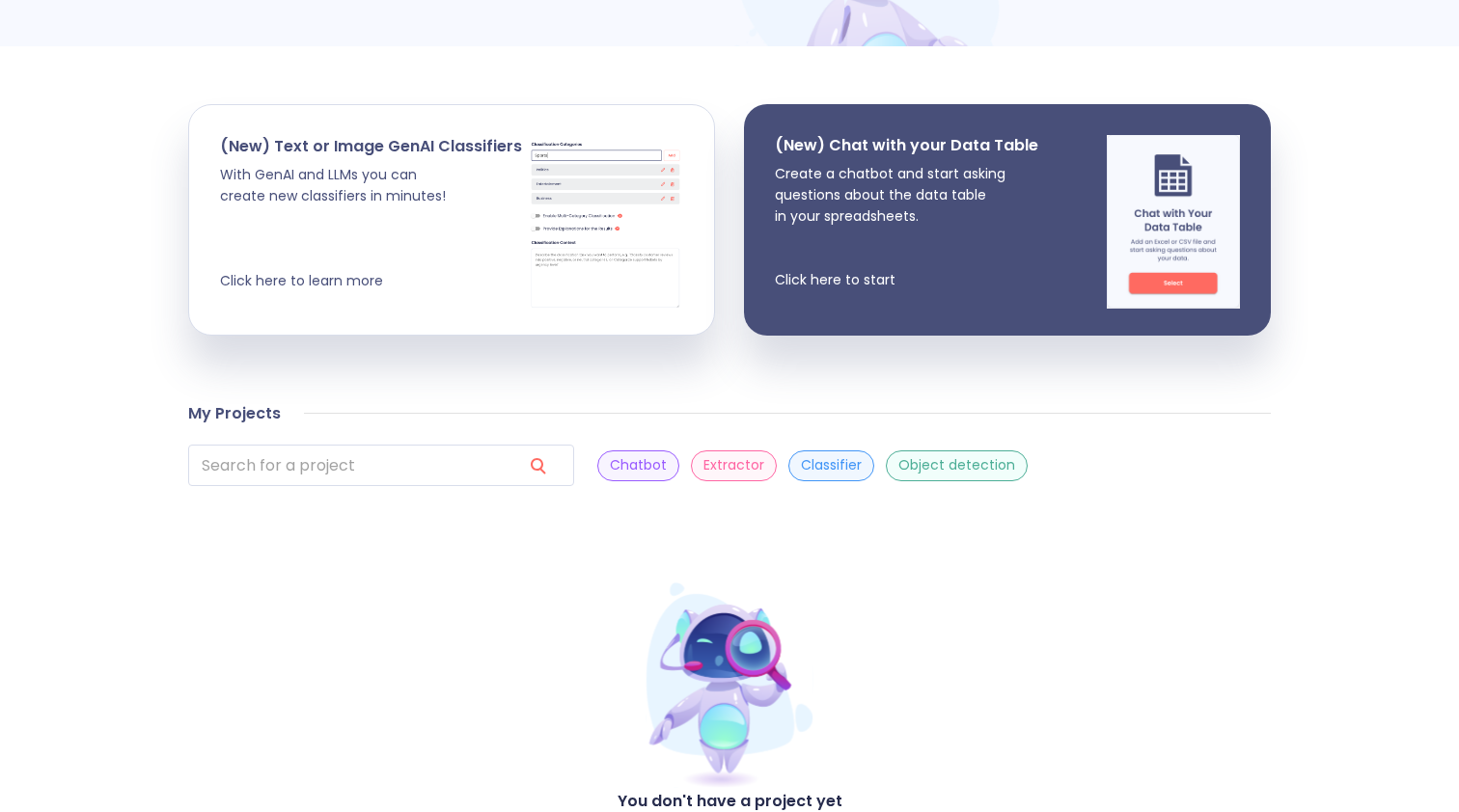 scroll, scrollTop: 278, scrollLeft: 0, axis: vertical 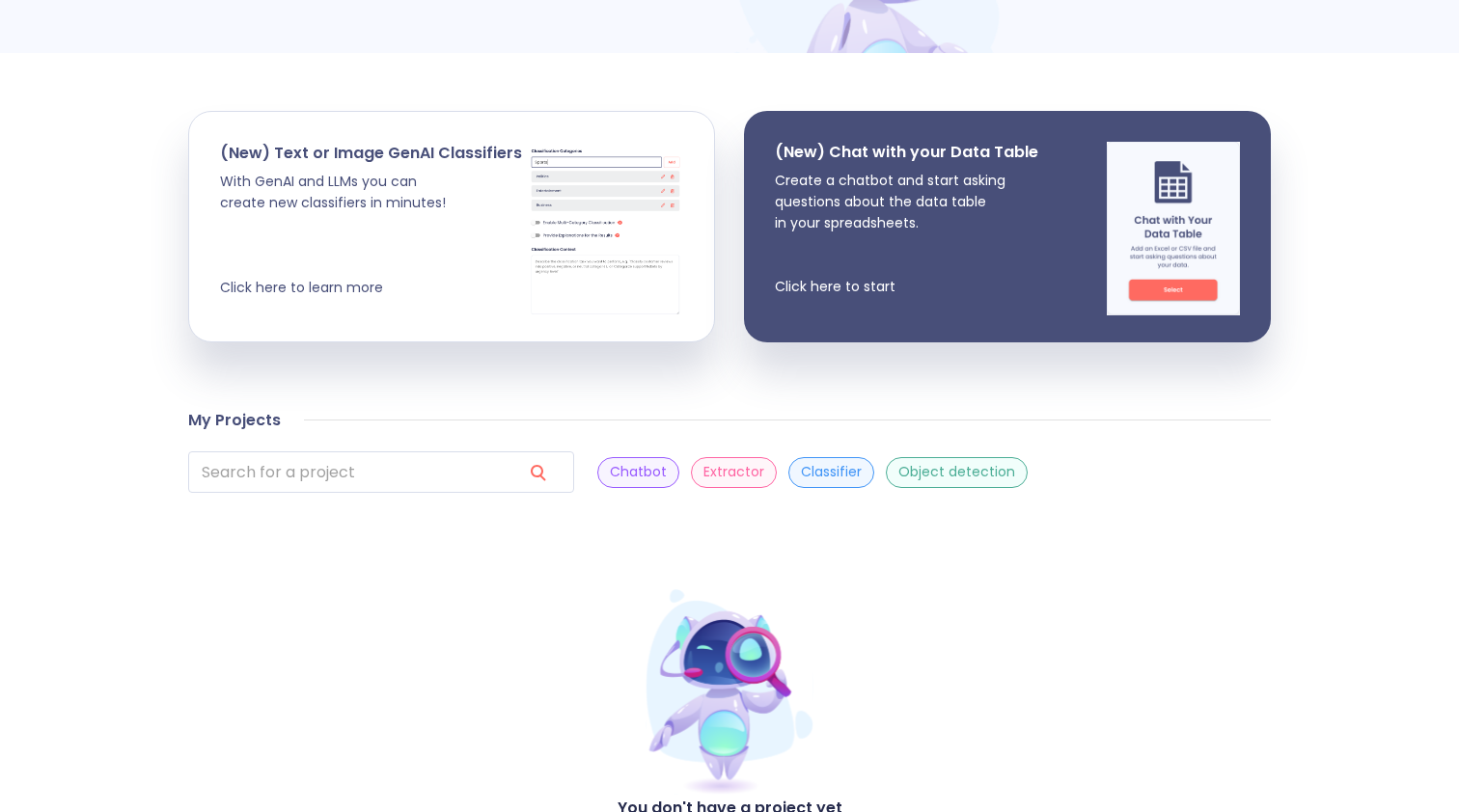 click on "Extractor" at bounding box center (733, 472) 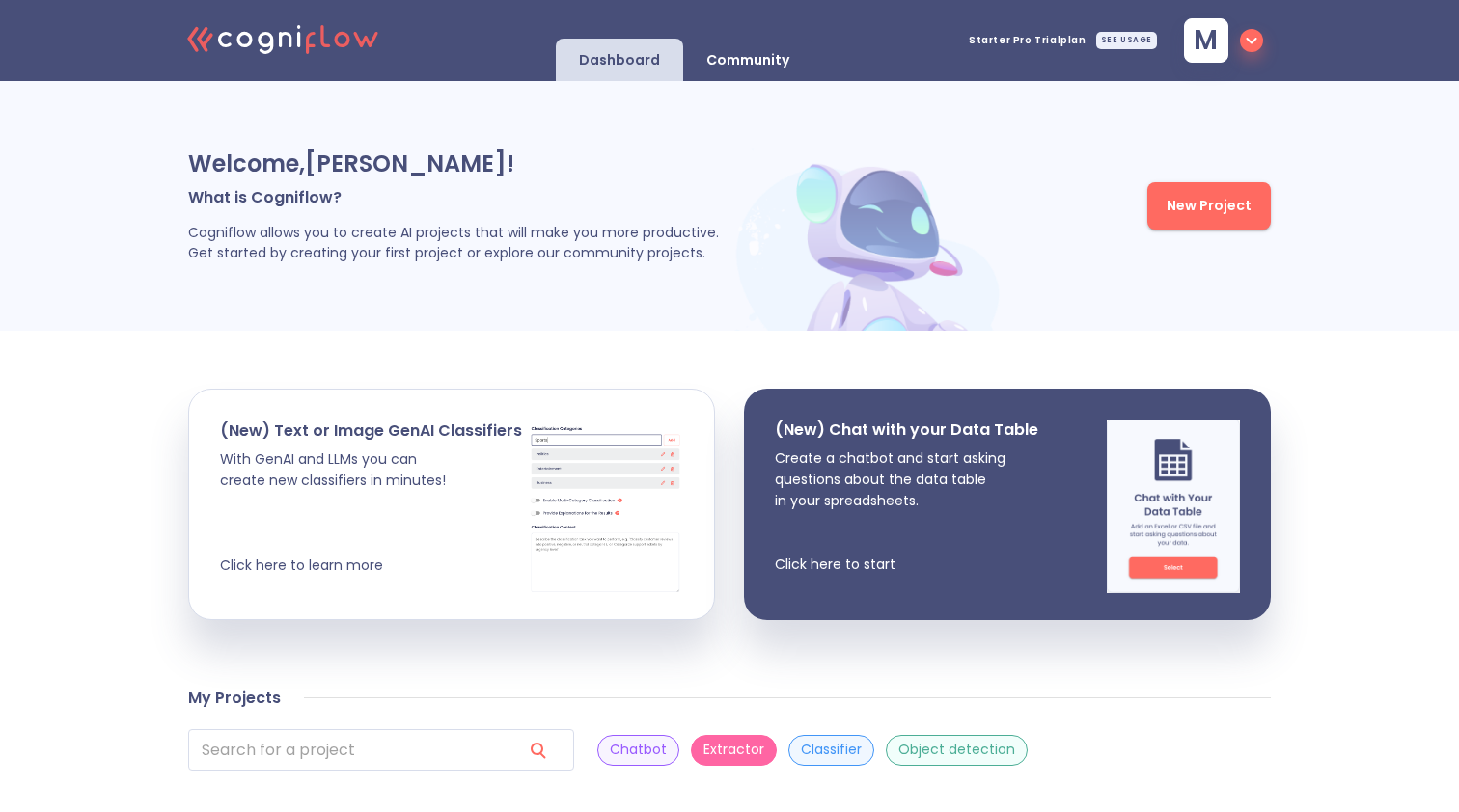 scroll, scrollTop: 0, scrollLeft: 0, axis: both 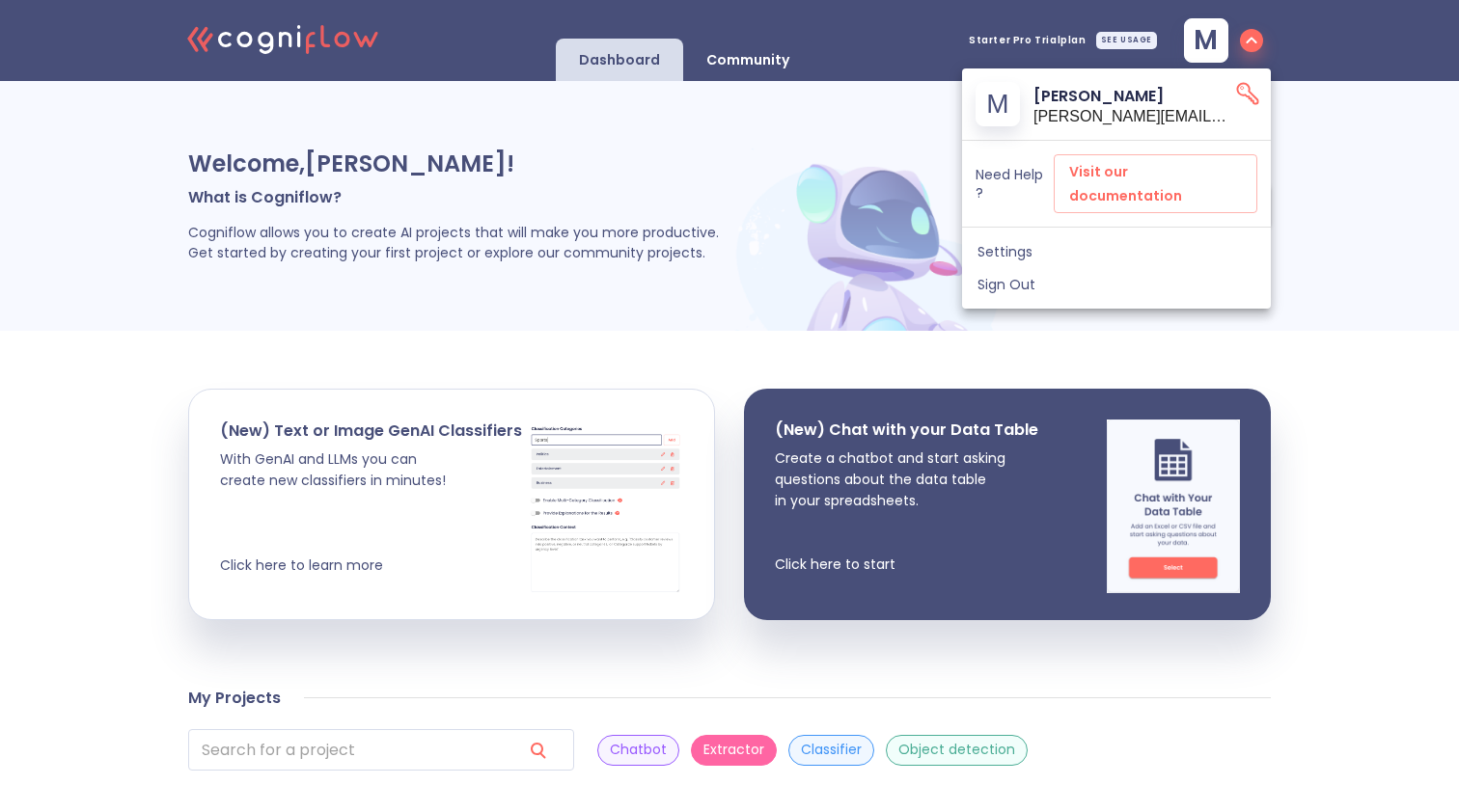 click at bounding box center (730, 406) 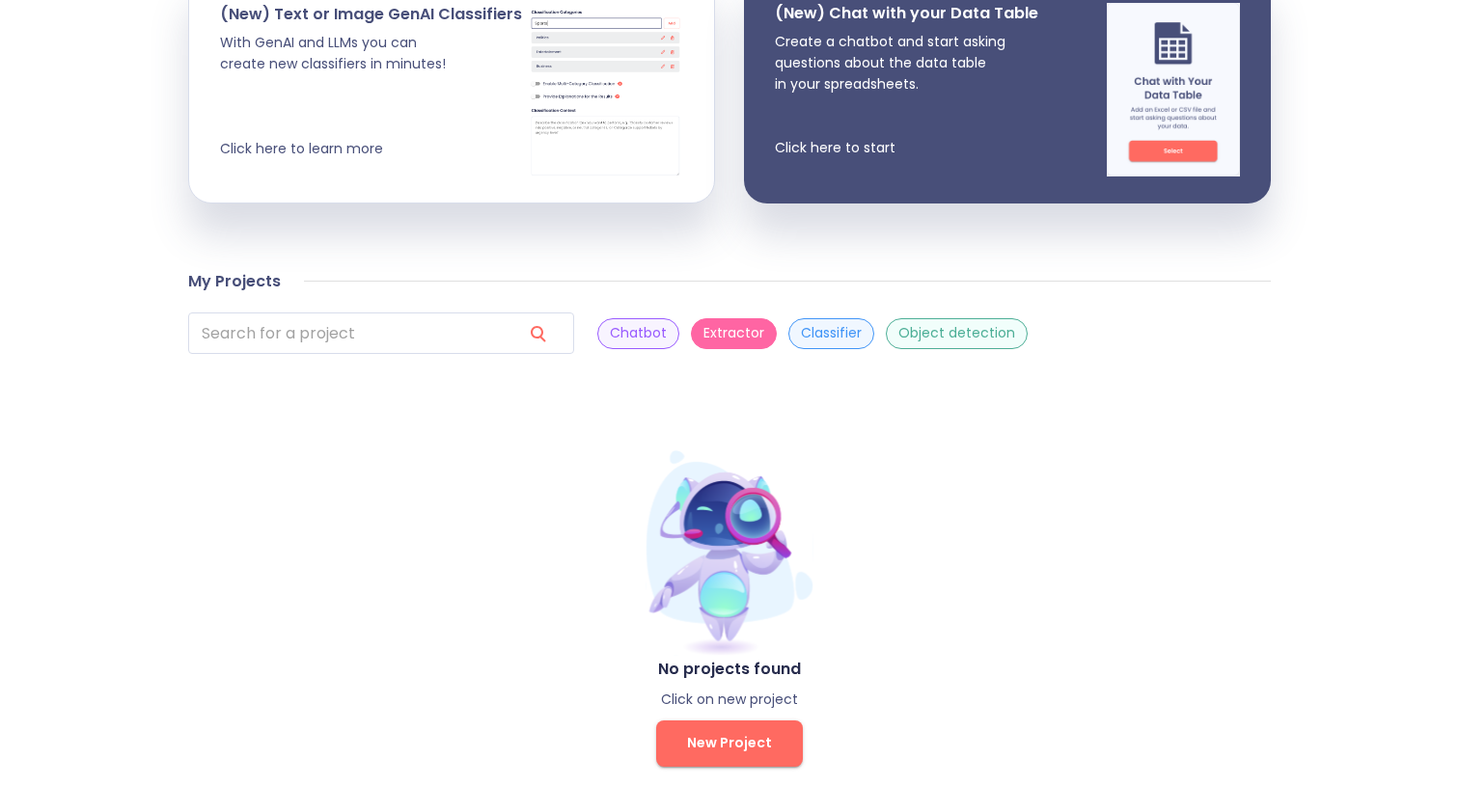 scroll, scrollTop: 416, scrollLeft: 0, axis: vertical 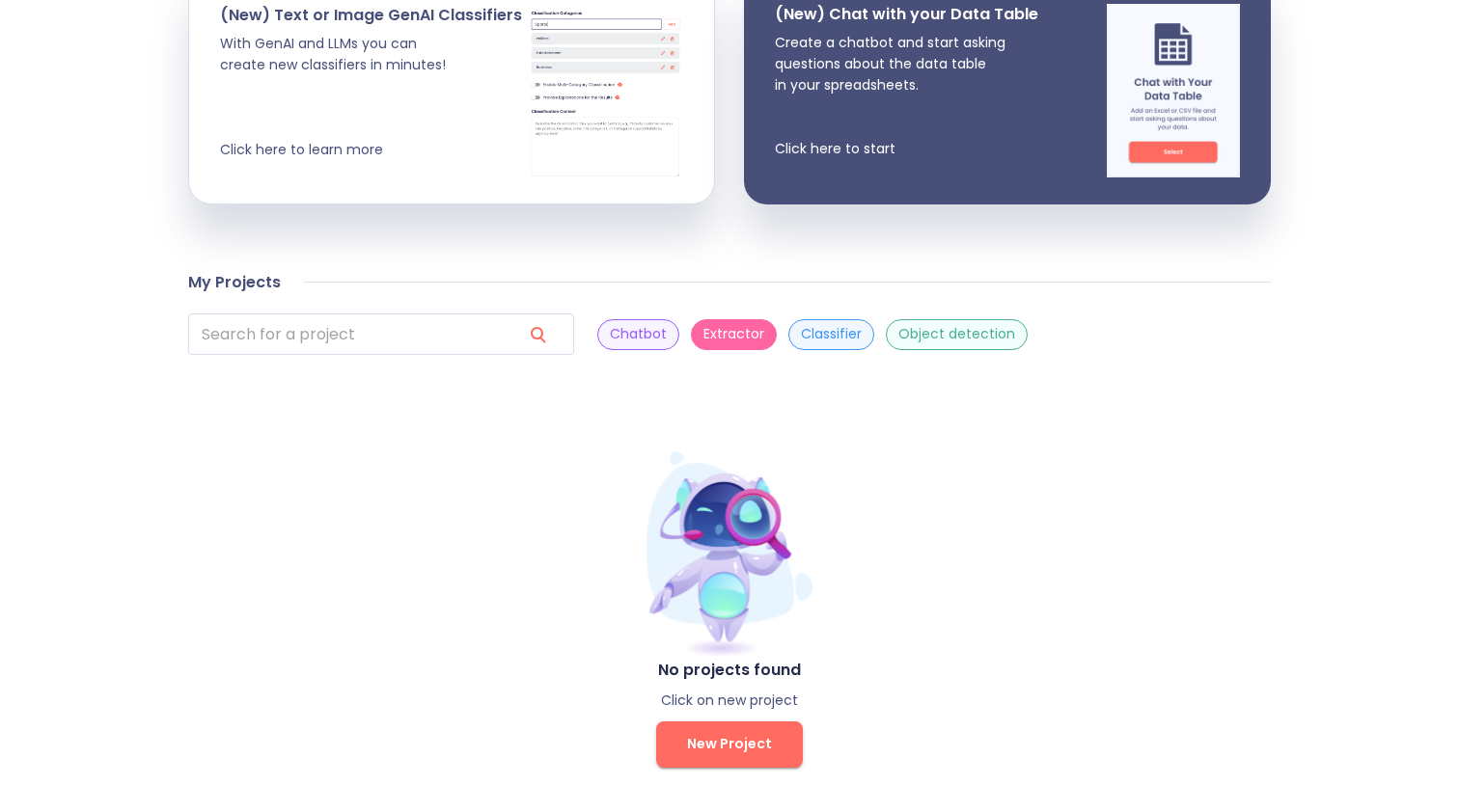 click on "New Project" at bounding box center (730, 744) 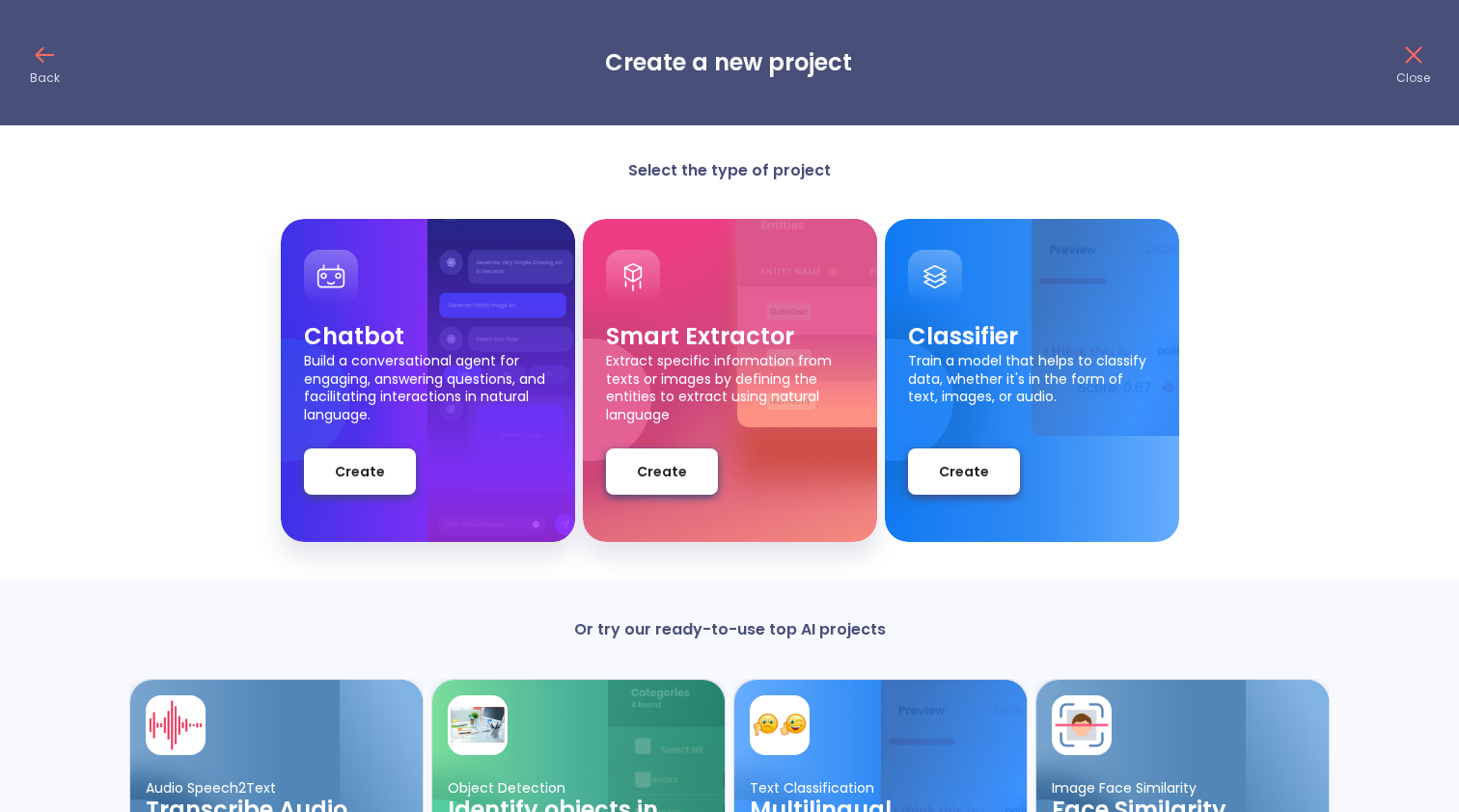 scroll, scrollTop: 0, scrollLeft: 0, axis: both 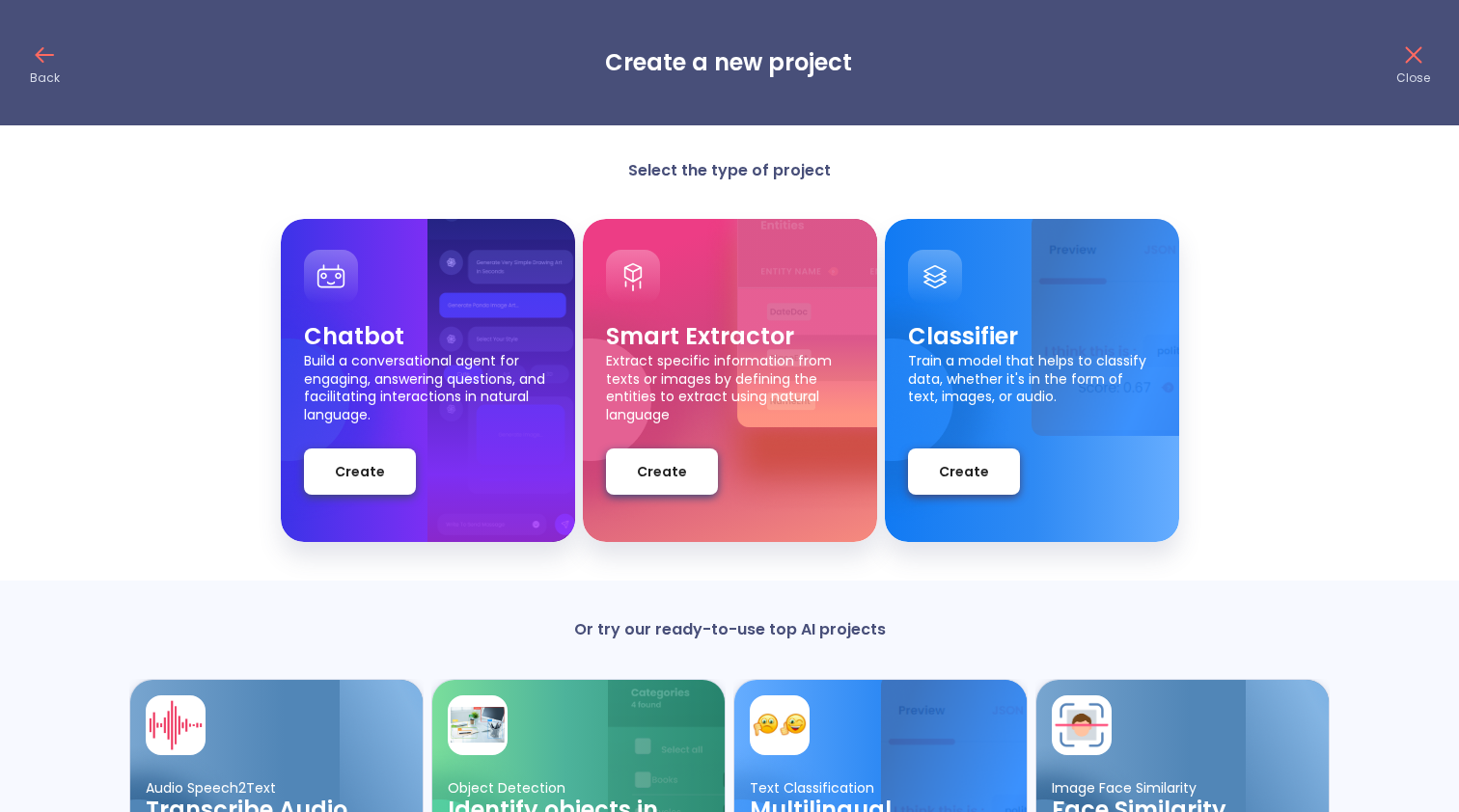 click 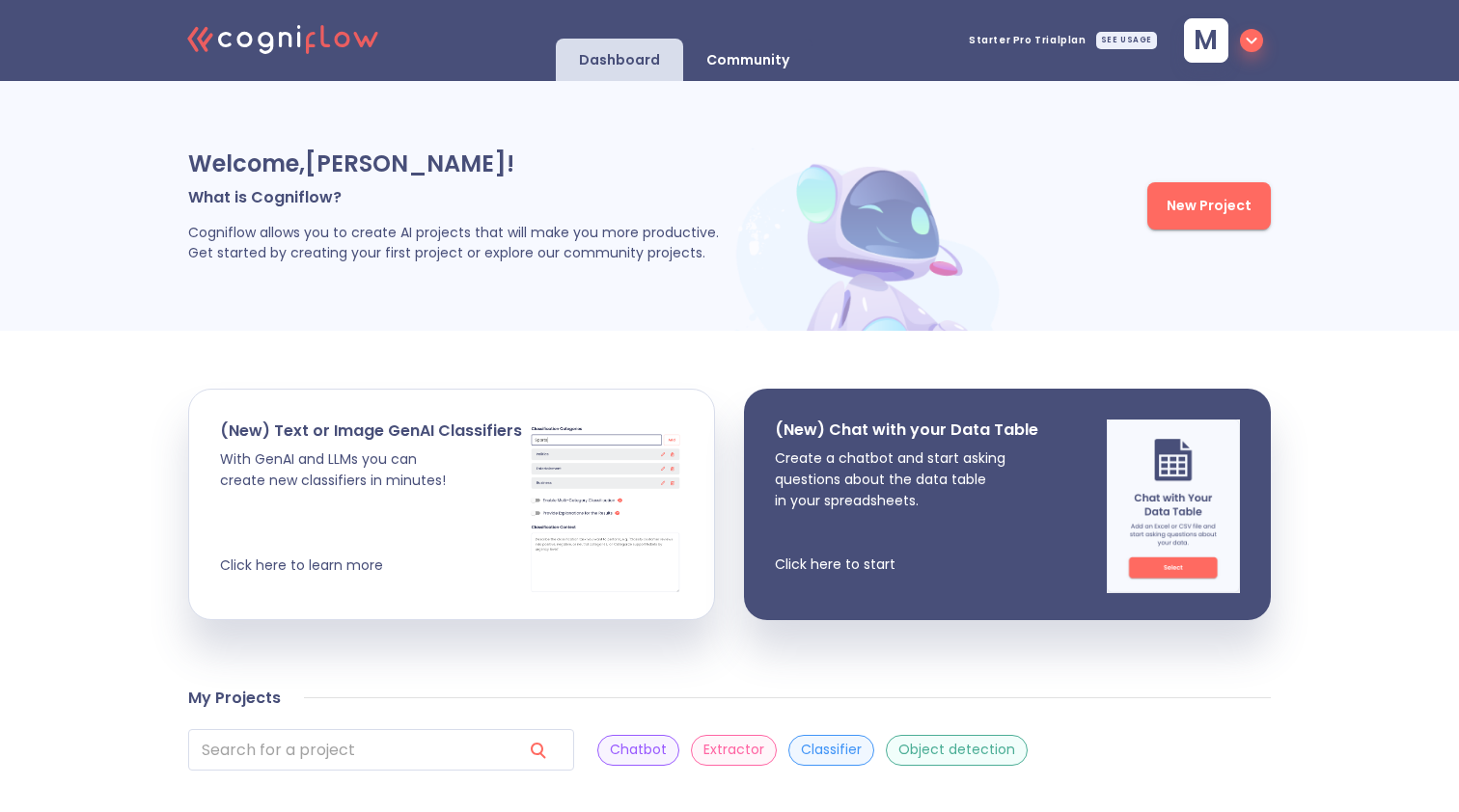click on "SEE USAGE" at bounding box center [1126, 41] 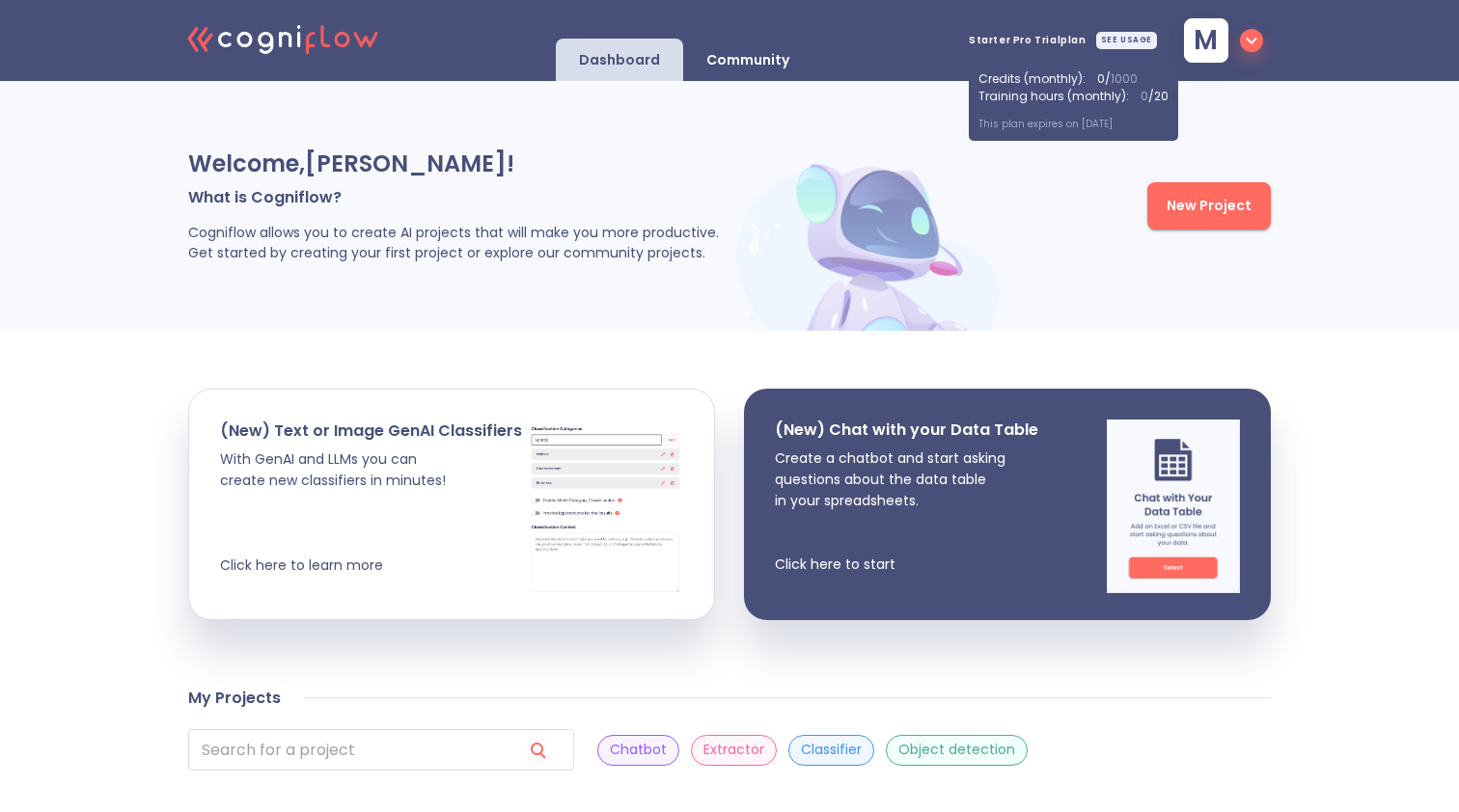 click on "Starter Pro Trial  plan SEE USAGE" at bounding box center [1062, 41] 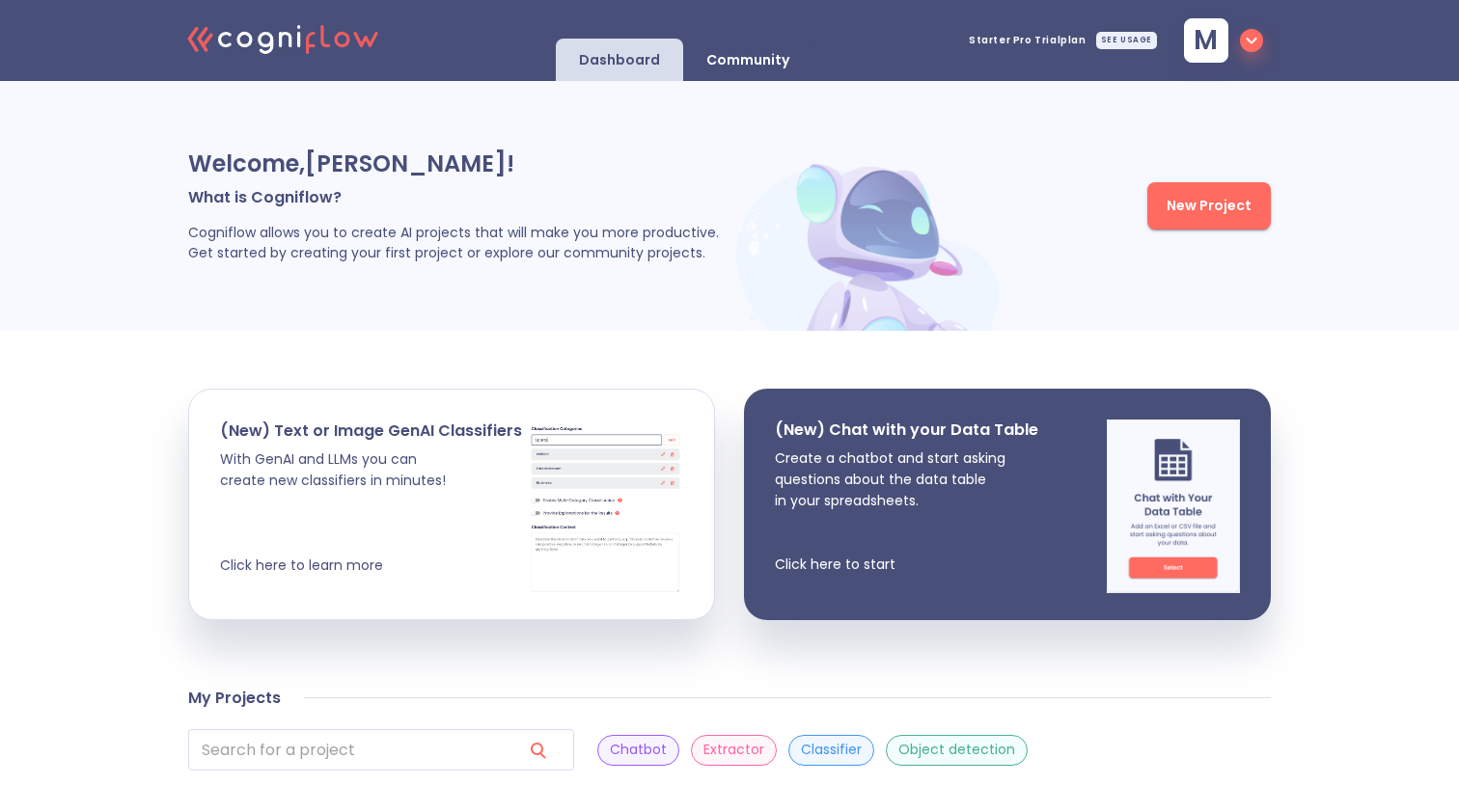 click on "Starter Pro Trial  plan" at bounding box center [1028, 41] 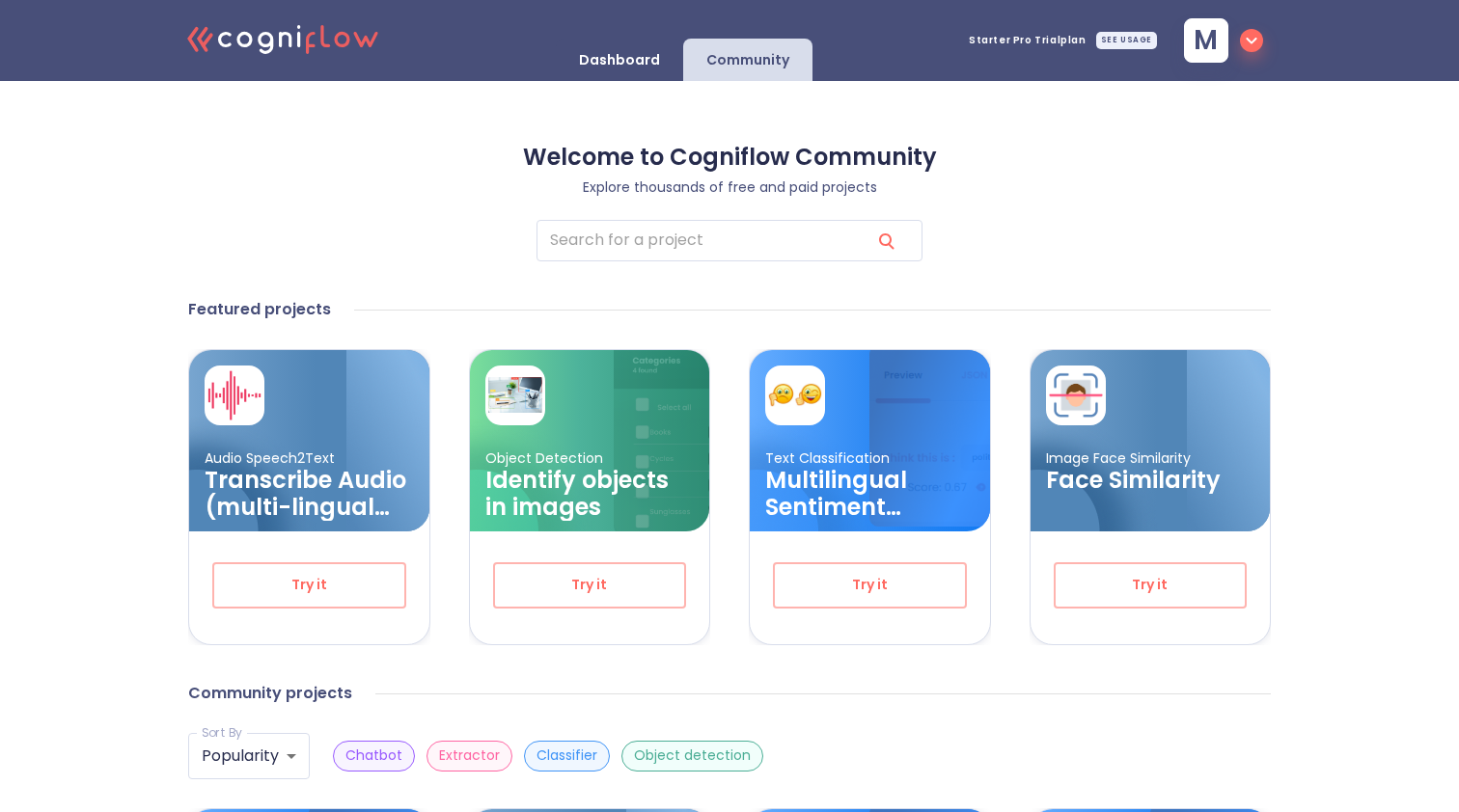 scroll, scrollTop: 0, scrollLeft: 0, axis: both 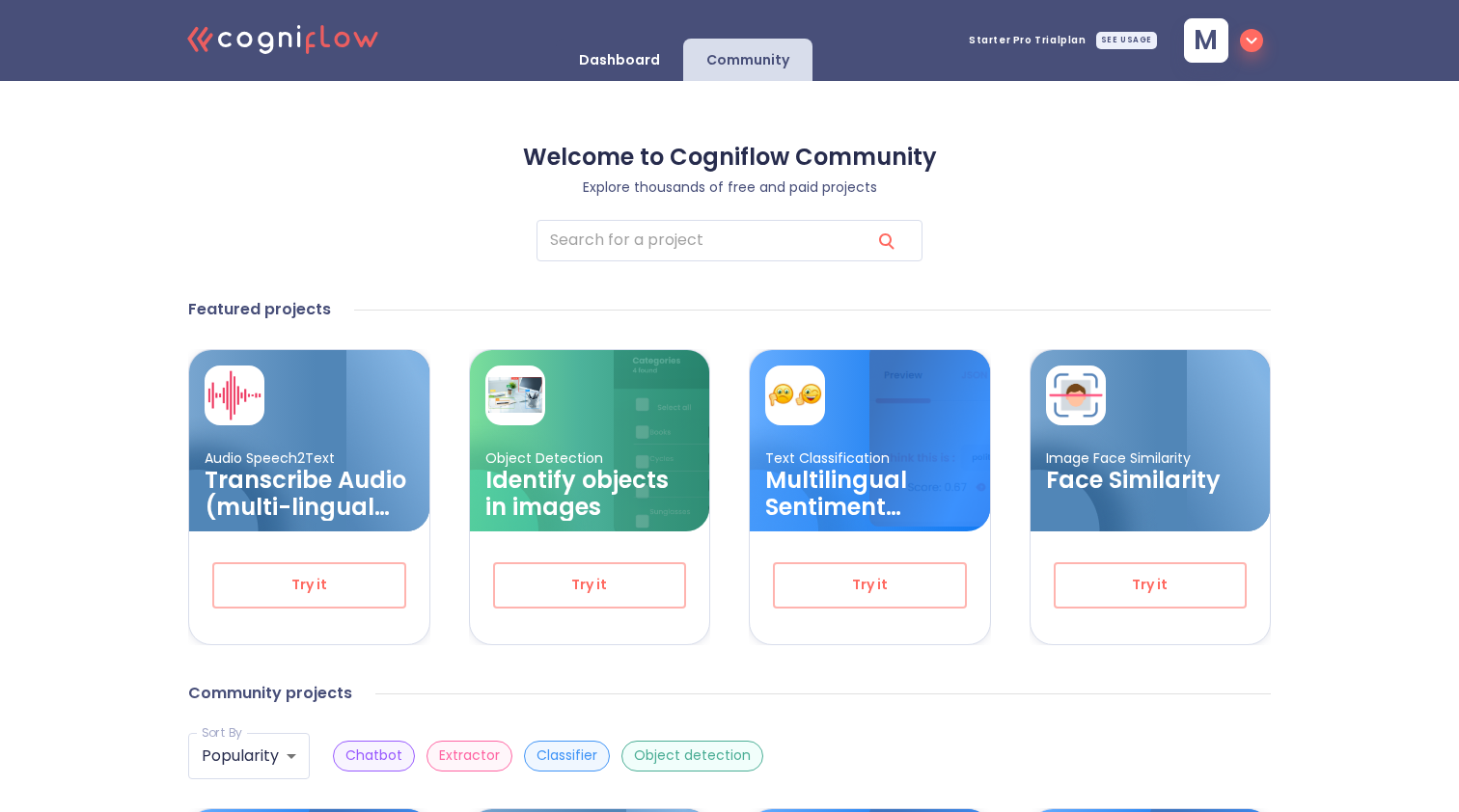 click on "M" at bounding box center [1205, 41] 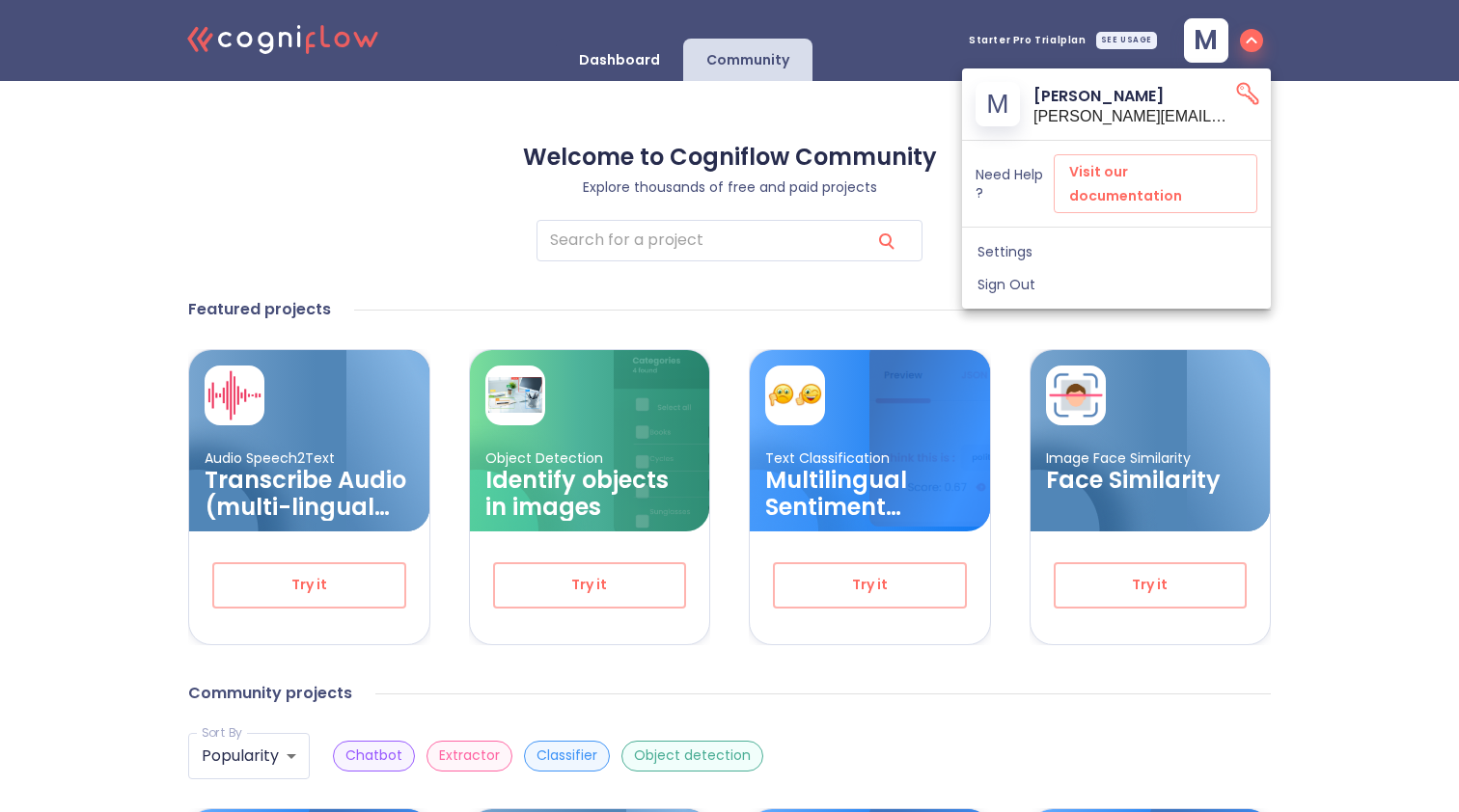 click on "Settings" at bounding box center (1116, 252) 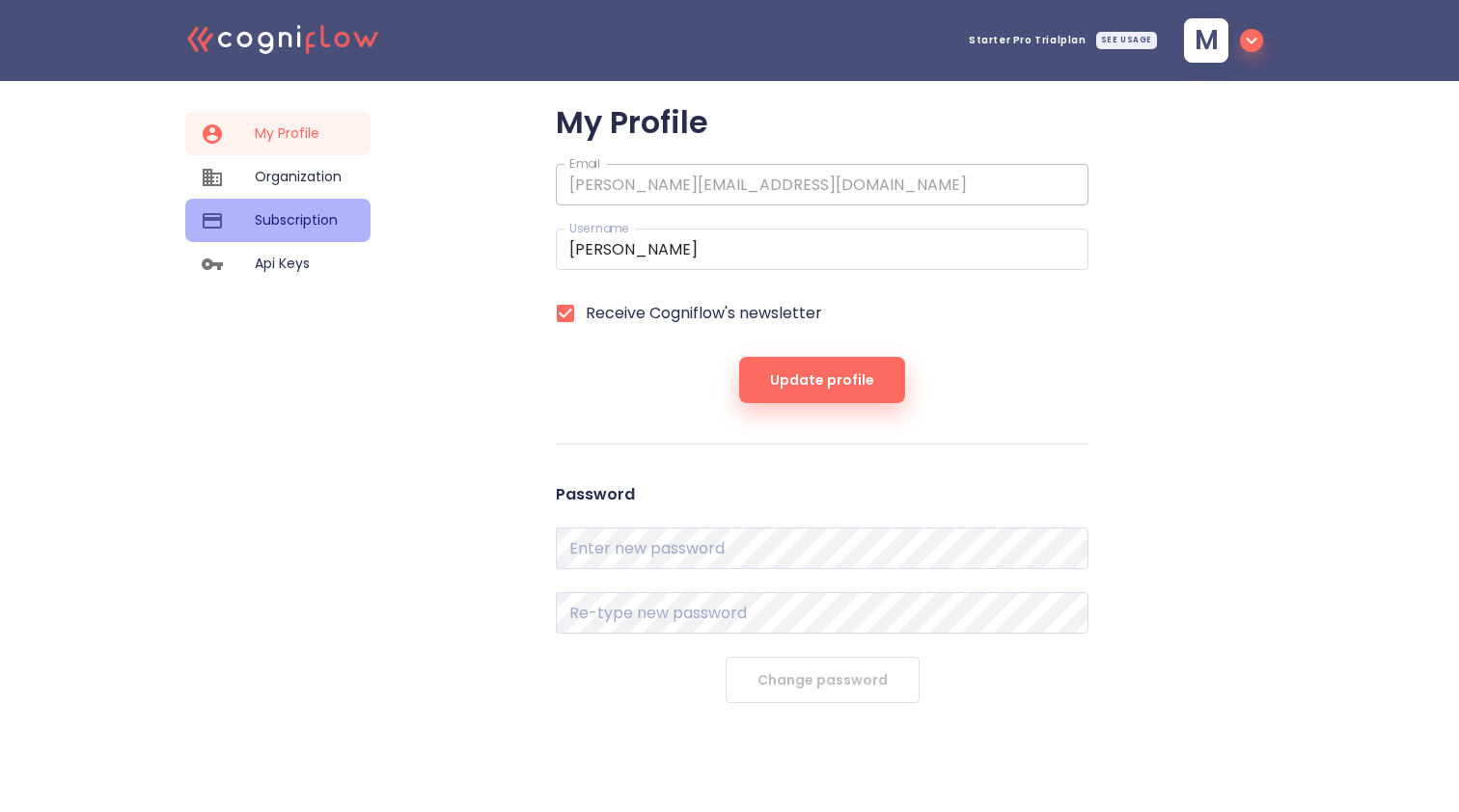 click on "Subscription" at bounding box center (298, 220) 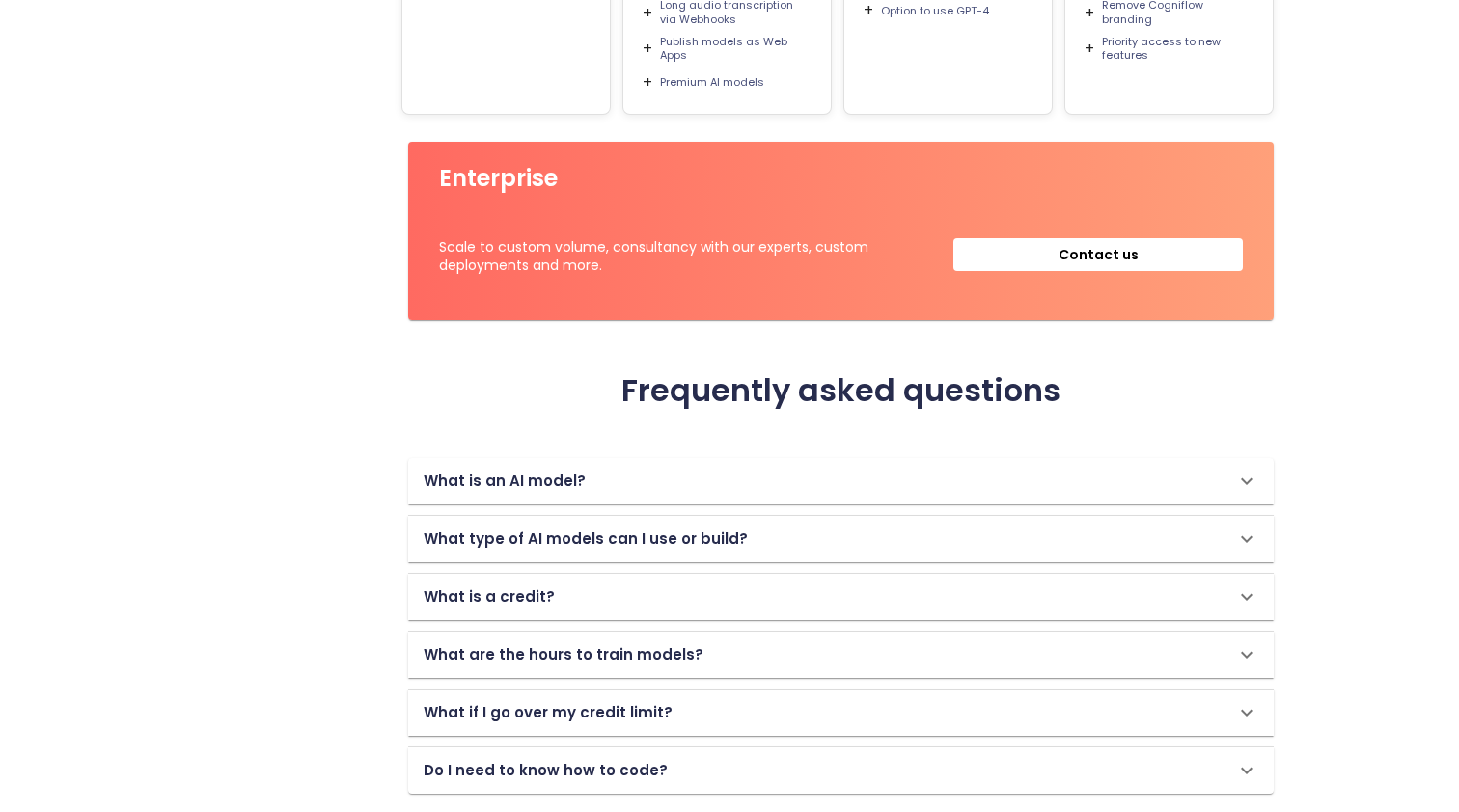 scroll, scrollTop: 930, scrollLeft: 0, axis: vertical 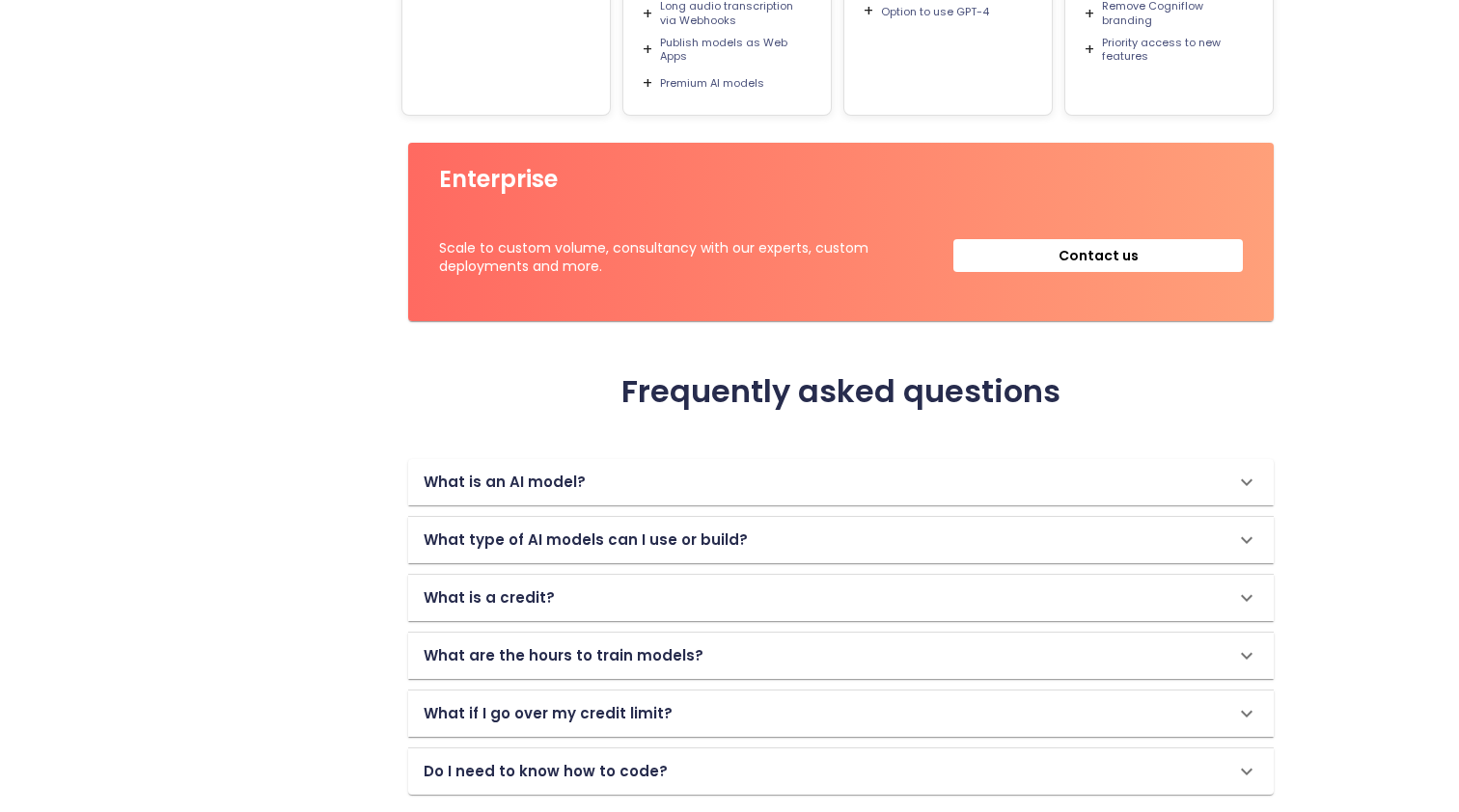 click on "What is a credit?" at bounding box center [823, 482] 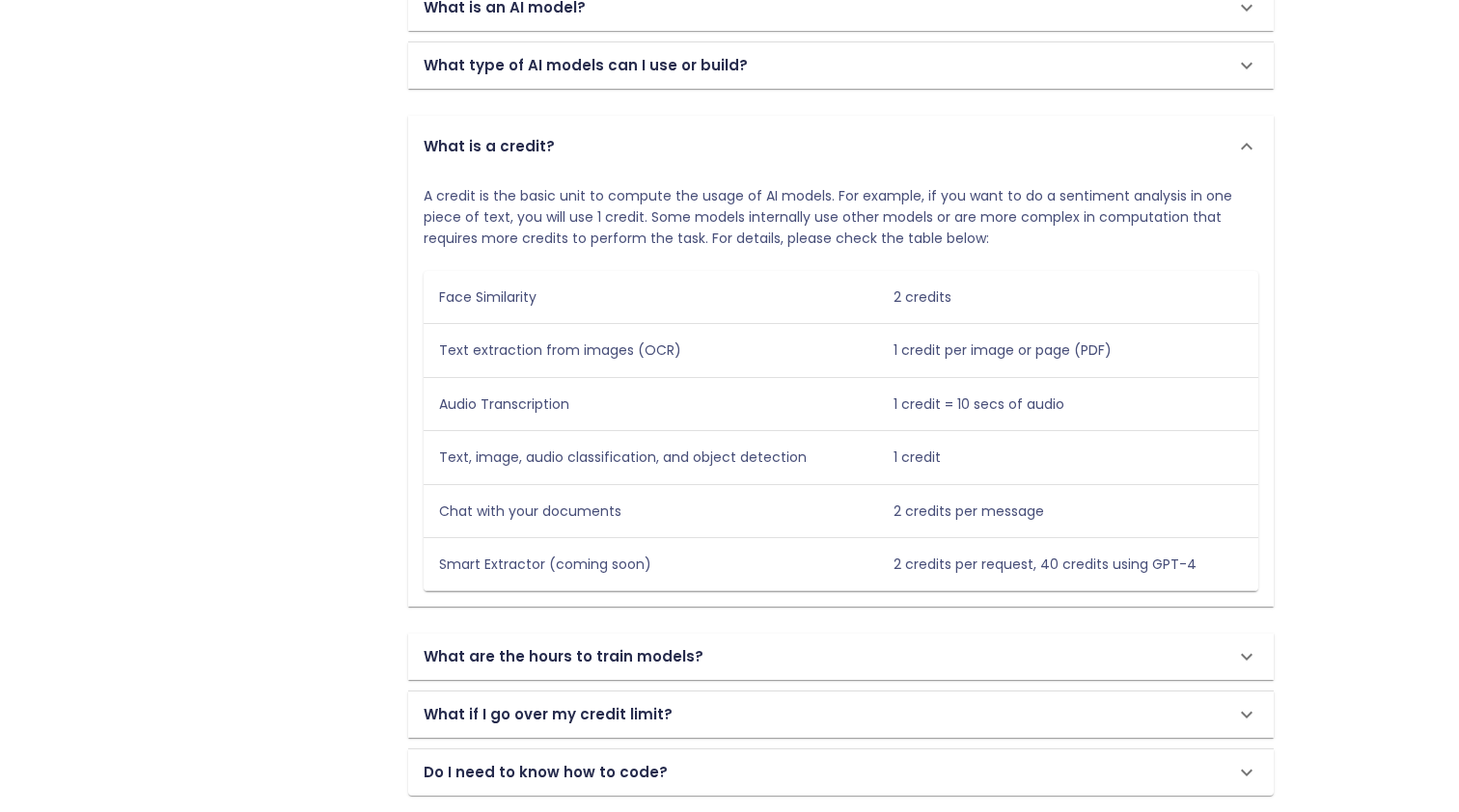 scroll, scrollTop: 1402, scrollLeft: 0, axis: vertical 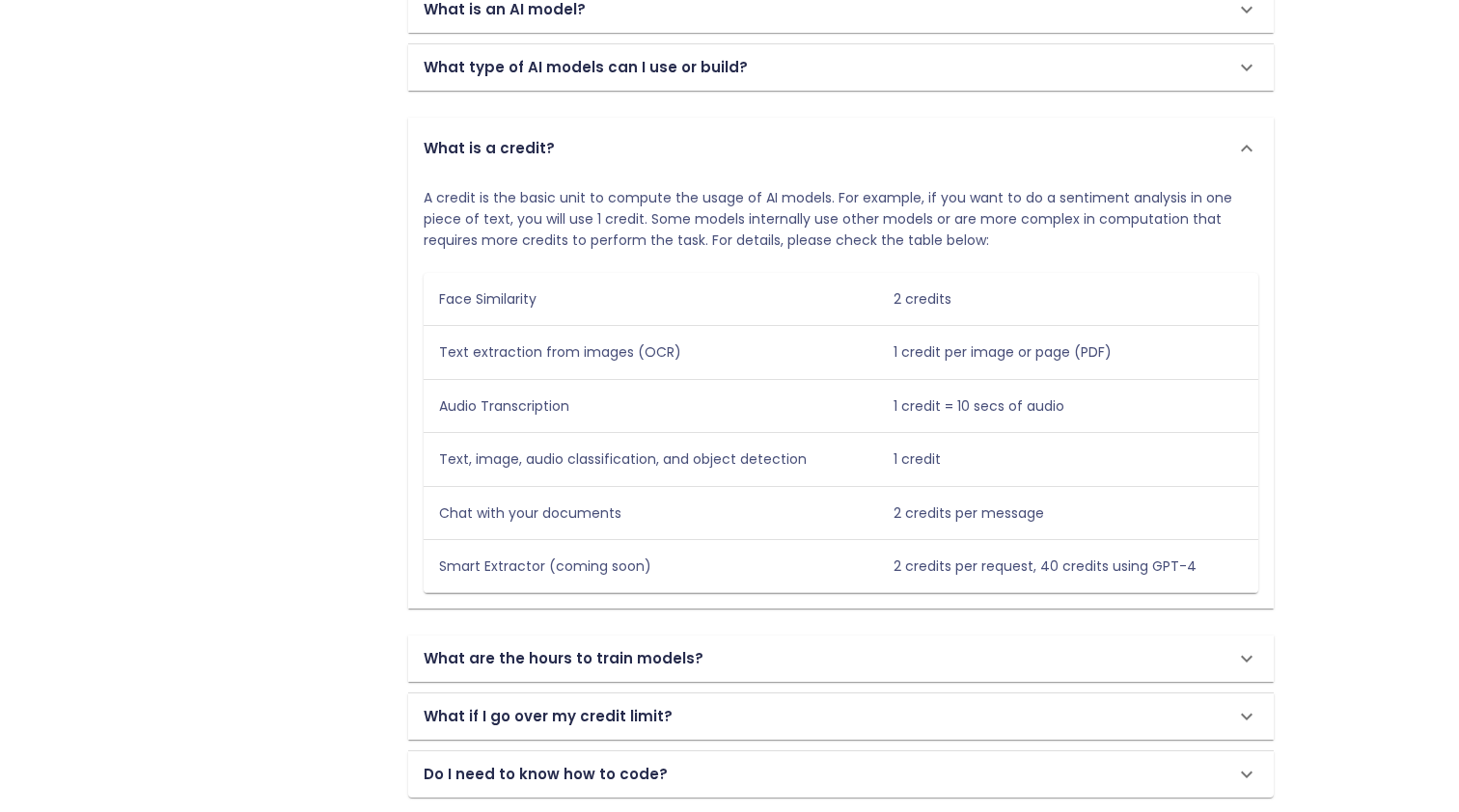 click on "What are the hours to train models?" at bounding box center [505, 10] 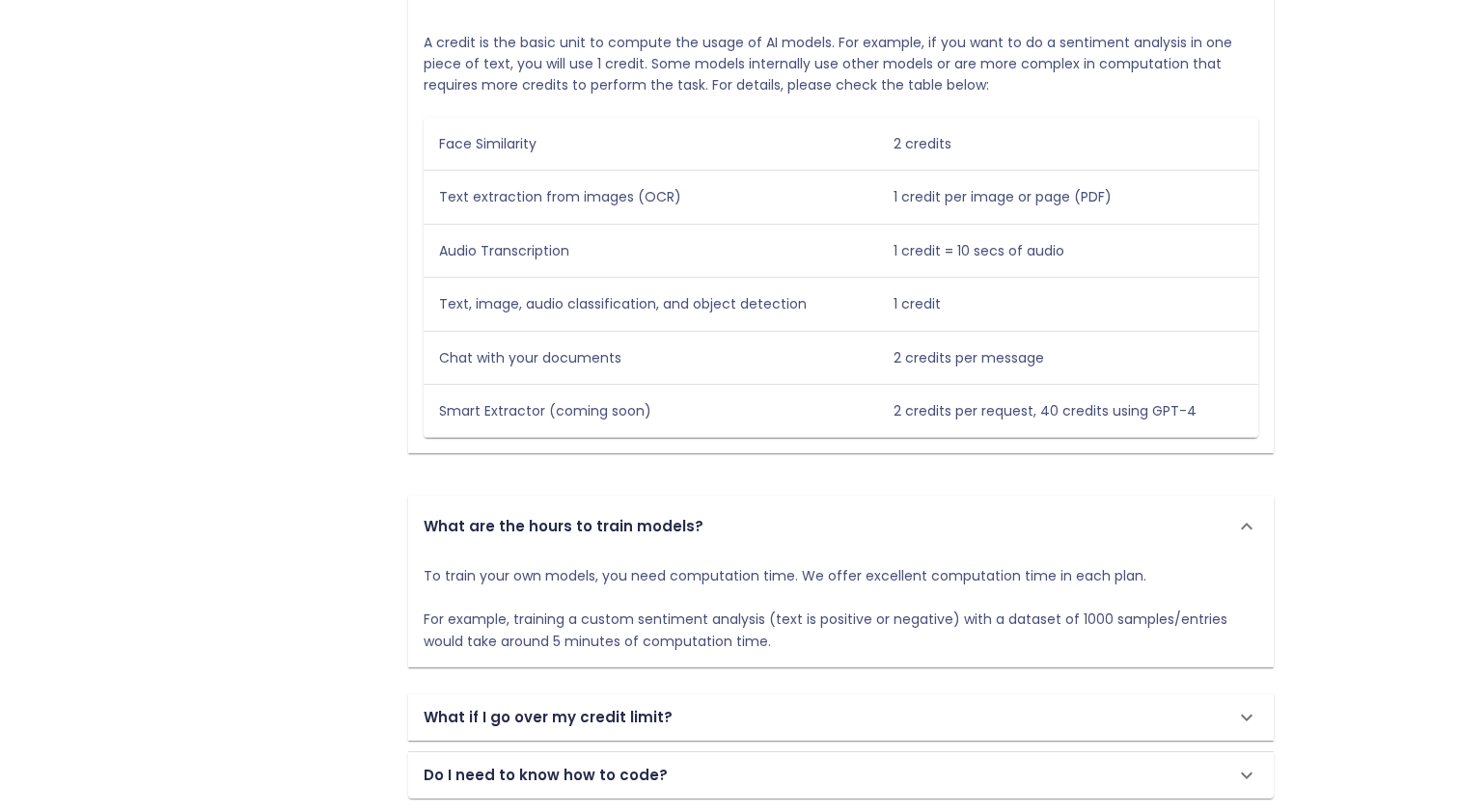 scroll, scrollTop: 1556, scrollLeft: 0, axis: vertical 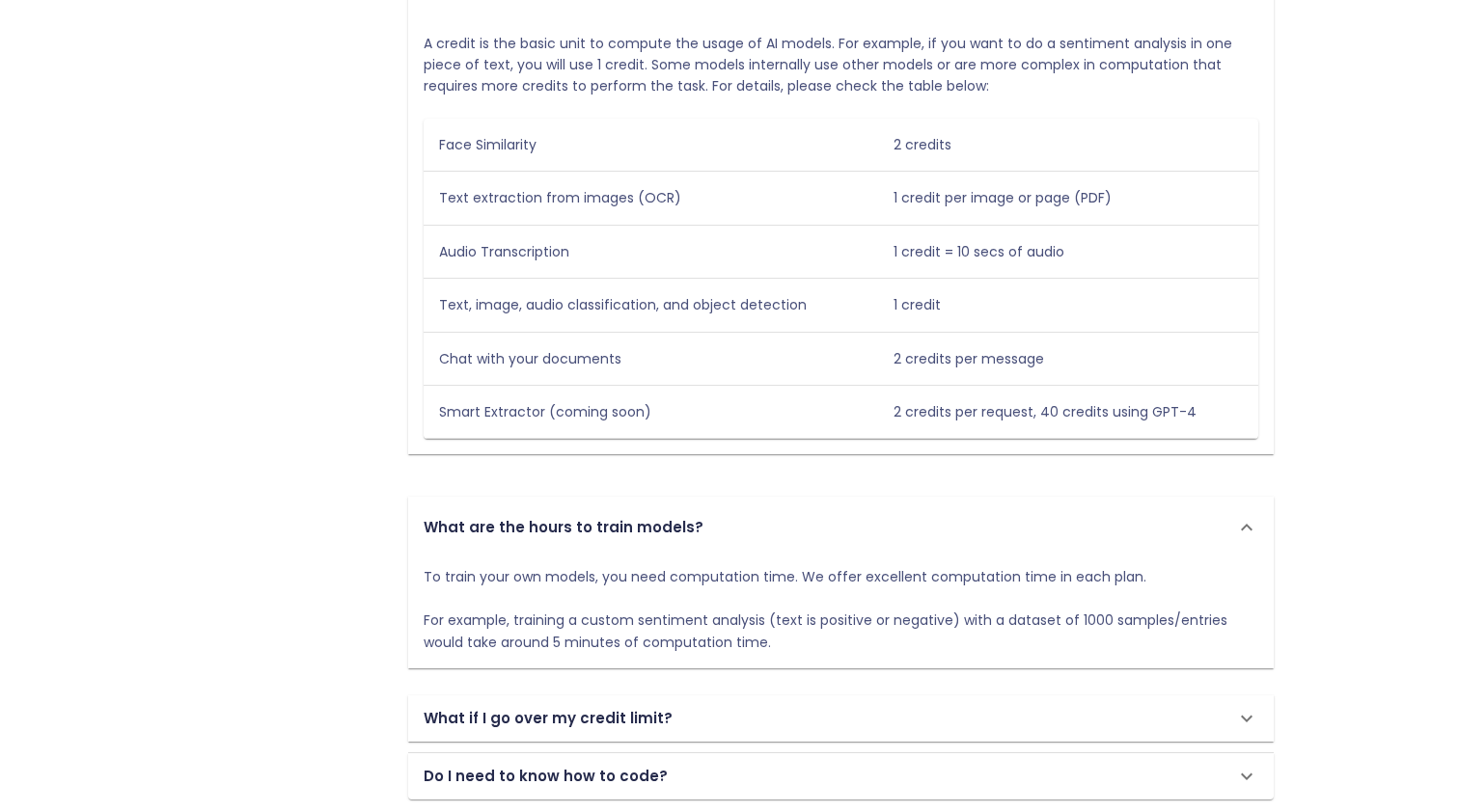 click on "What if I go over my credit limit?" at bounding box center [505, -145] 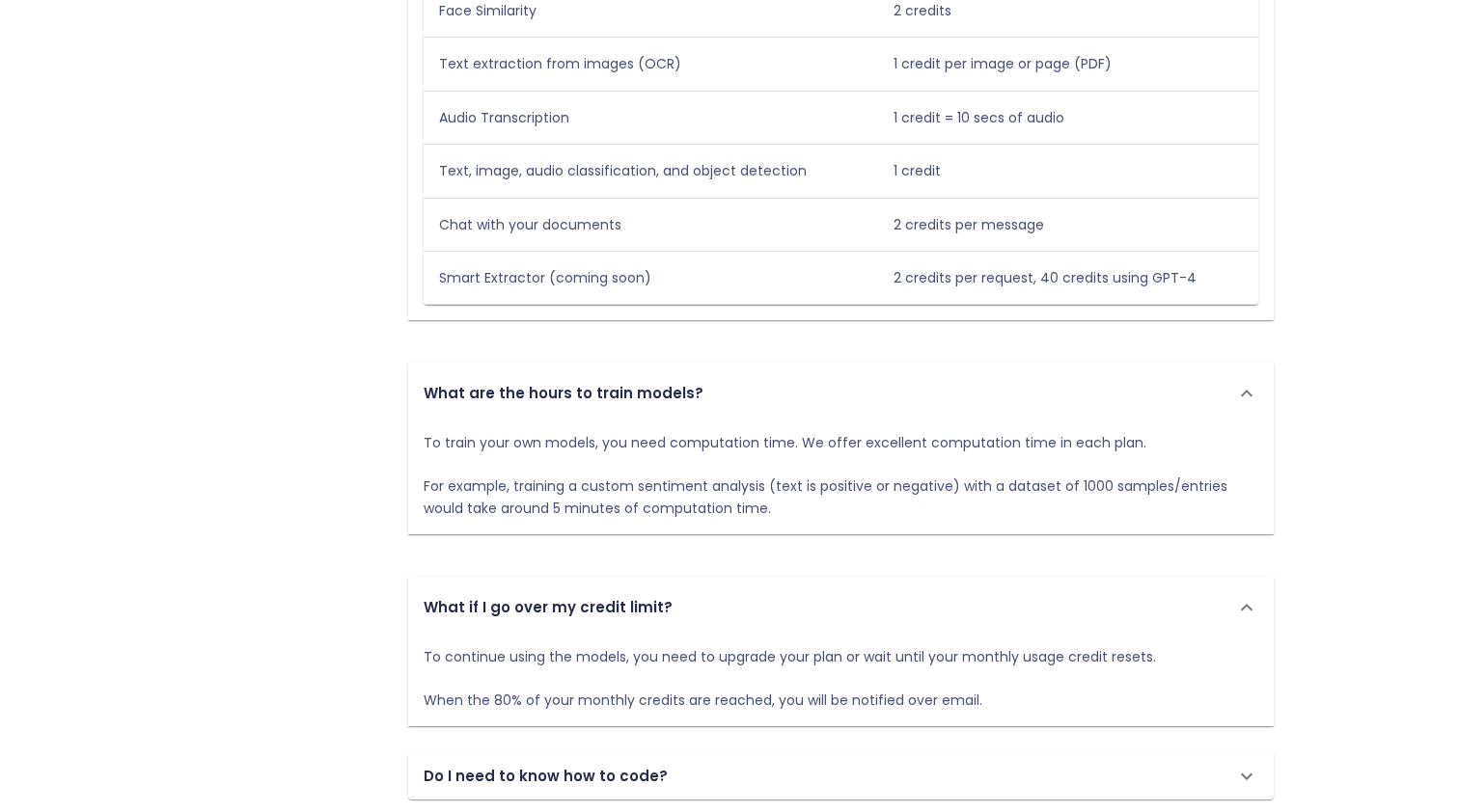 scroll, scrollTop: 1690, scrollLeft: 0, axis: vertical 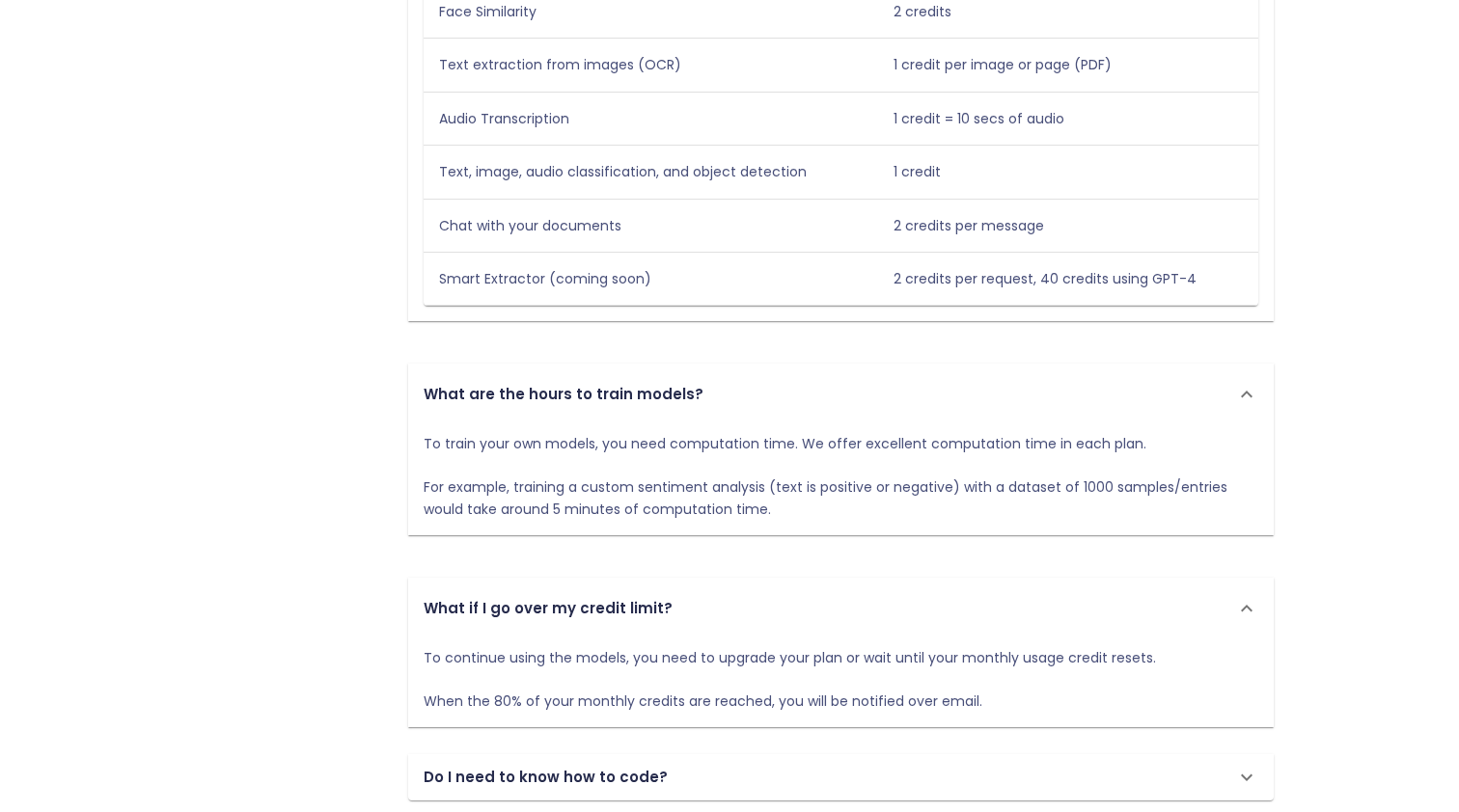 click on "Do I need to know how to code?" at bounding box center [505, -278] 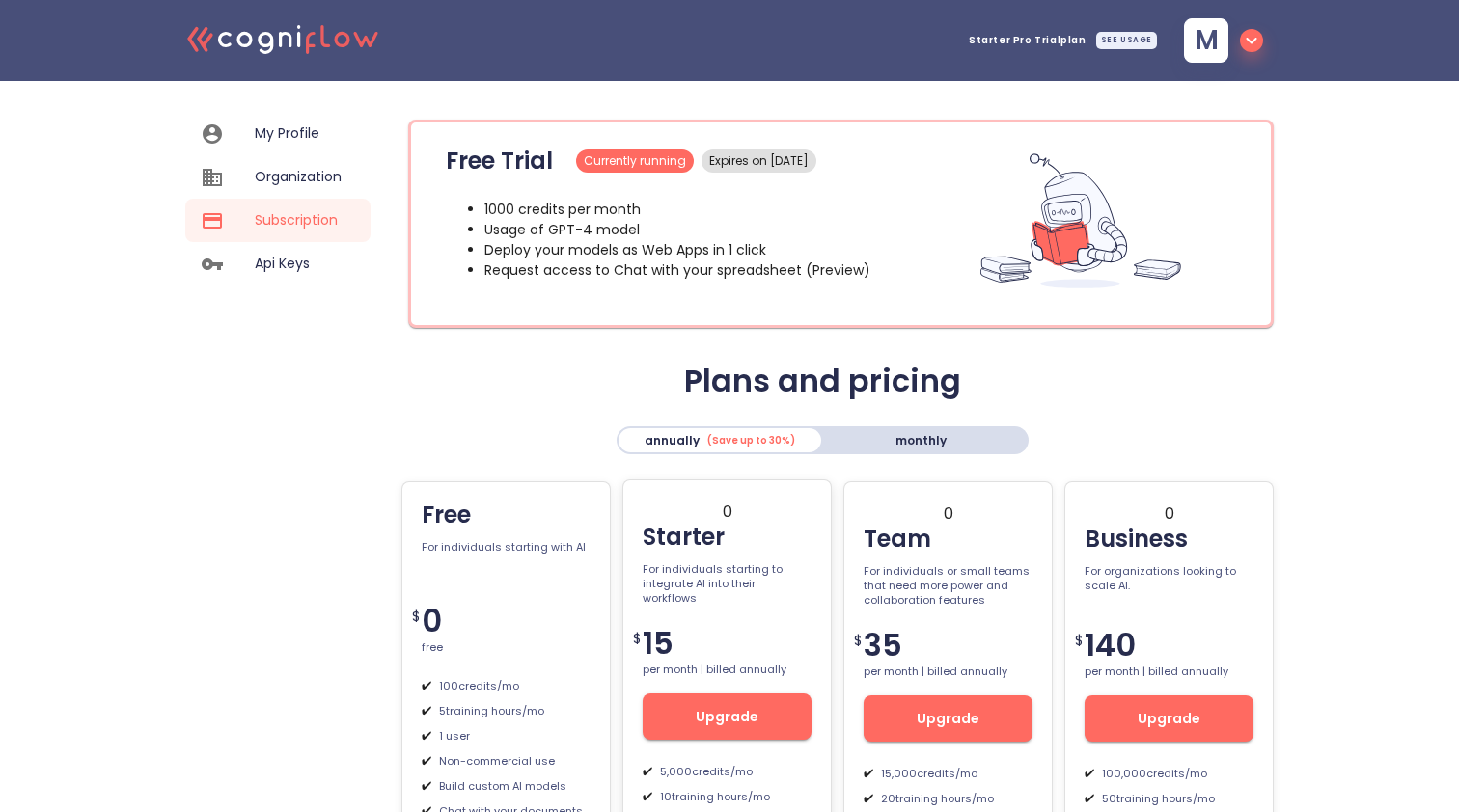 scroll, scrollTop: 0, scrollLeft: 0, axis: both 